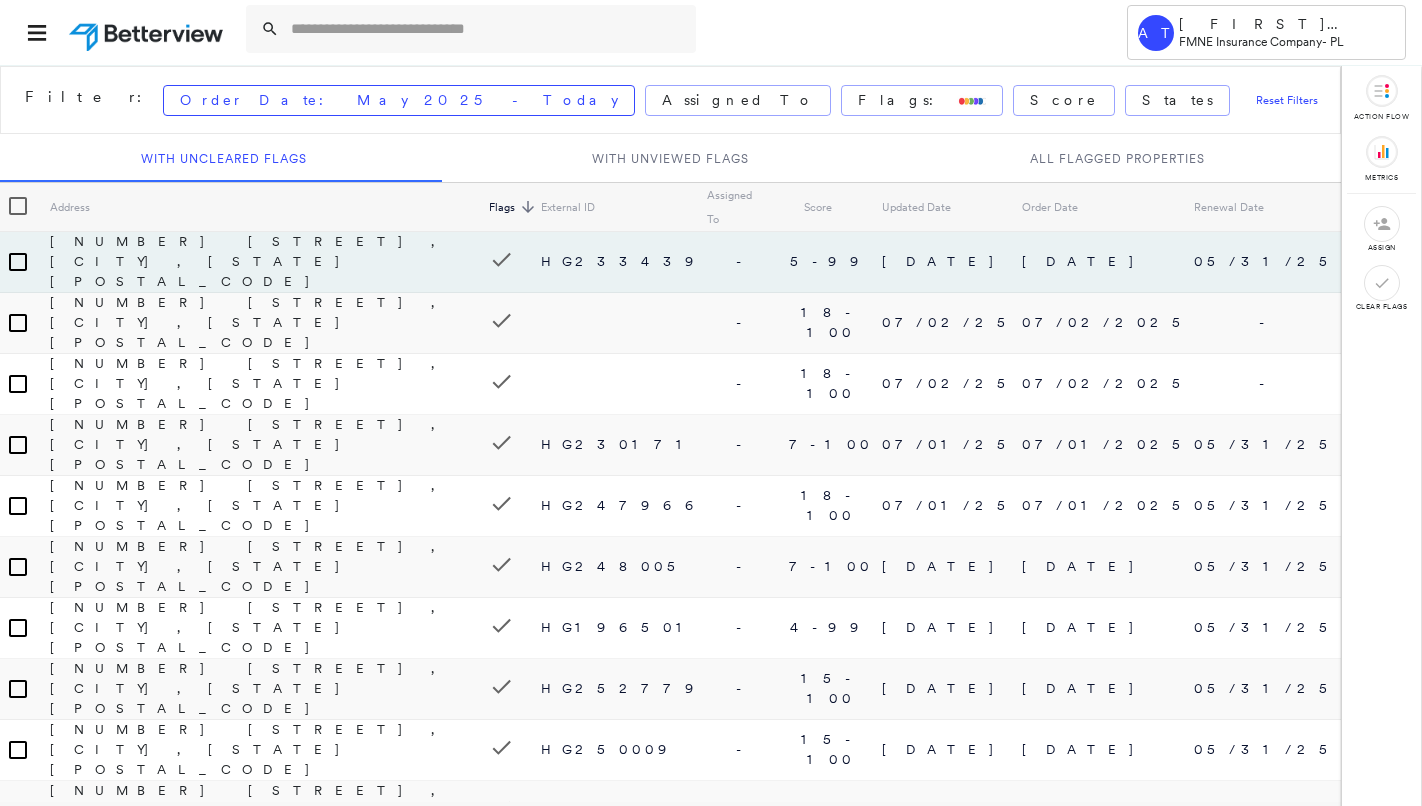 scroll, scrollTop: 0, scrollLeft: 0, axis: both 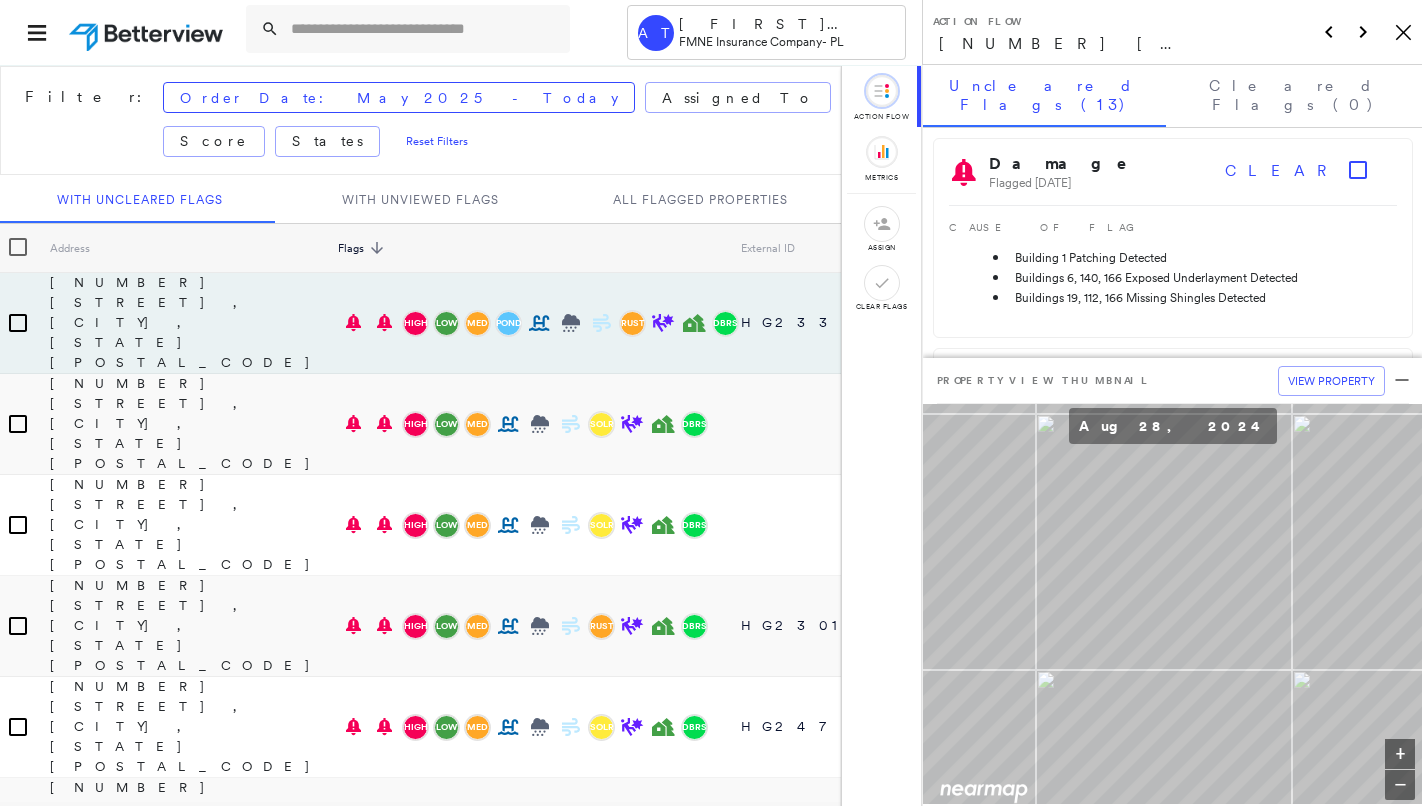 click on "Action Flow 313 N HILLSIDE PL, Sioux Falls, SD 57107 Icon_Closemodal" at bounding box center [1172, 32] 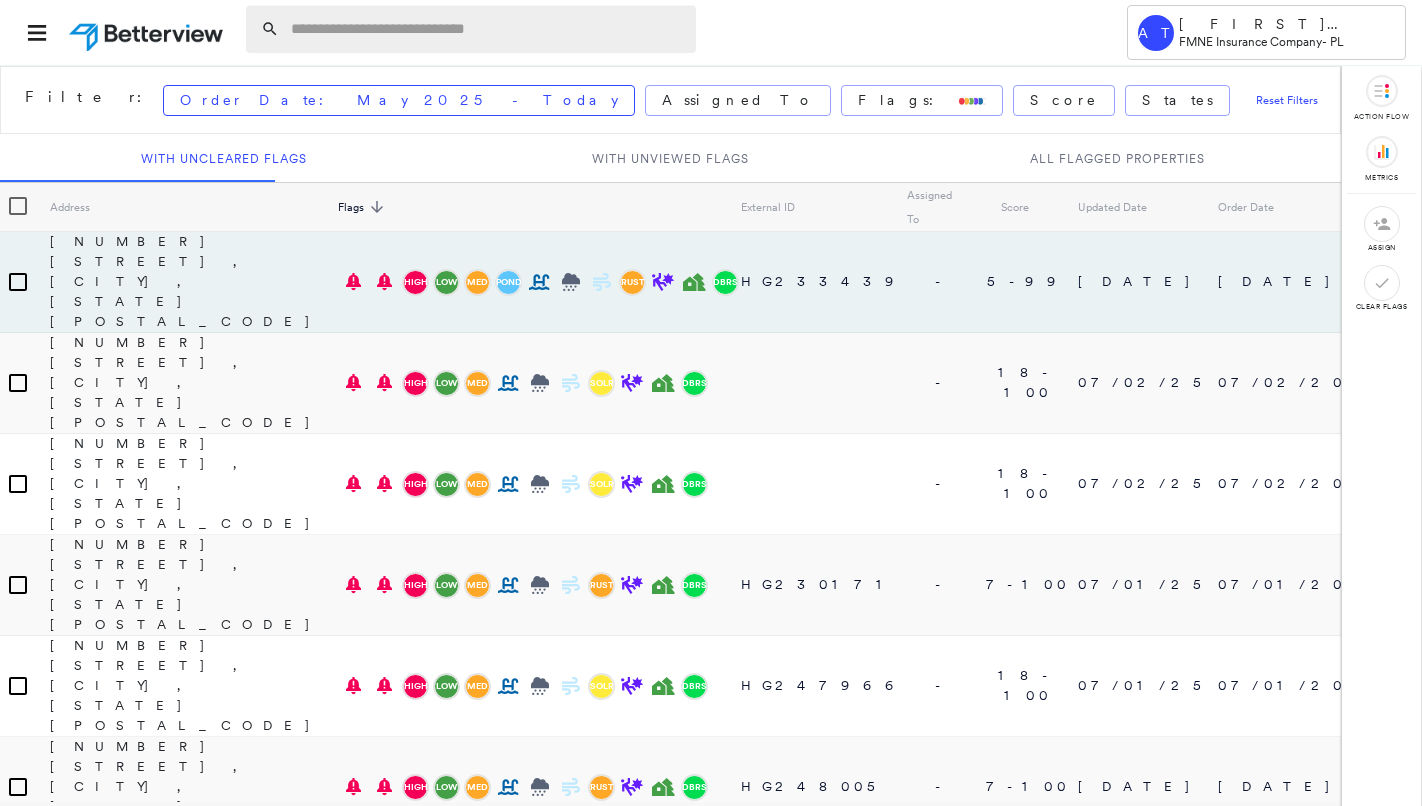 click at bounding box center (487, 29) 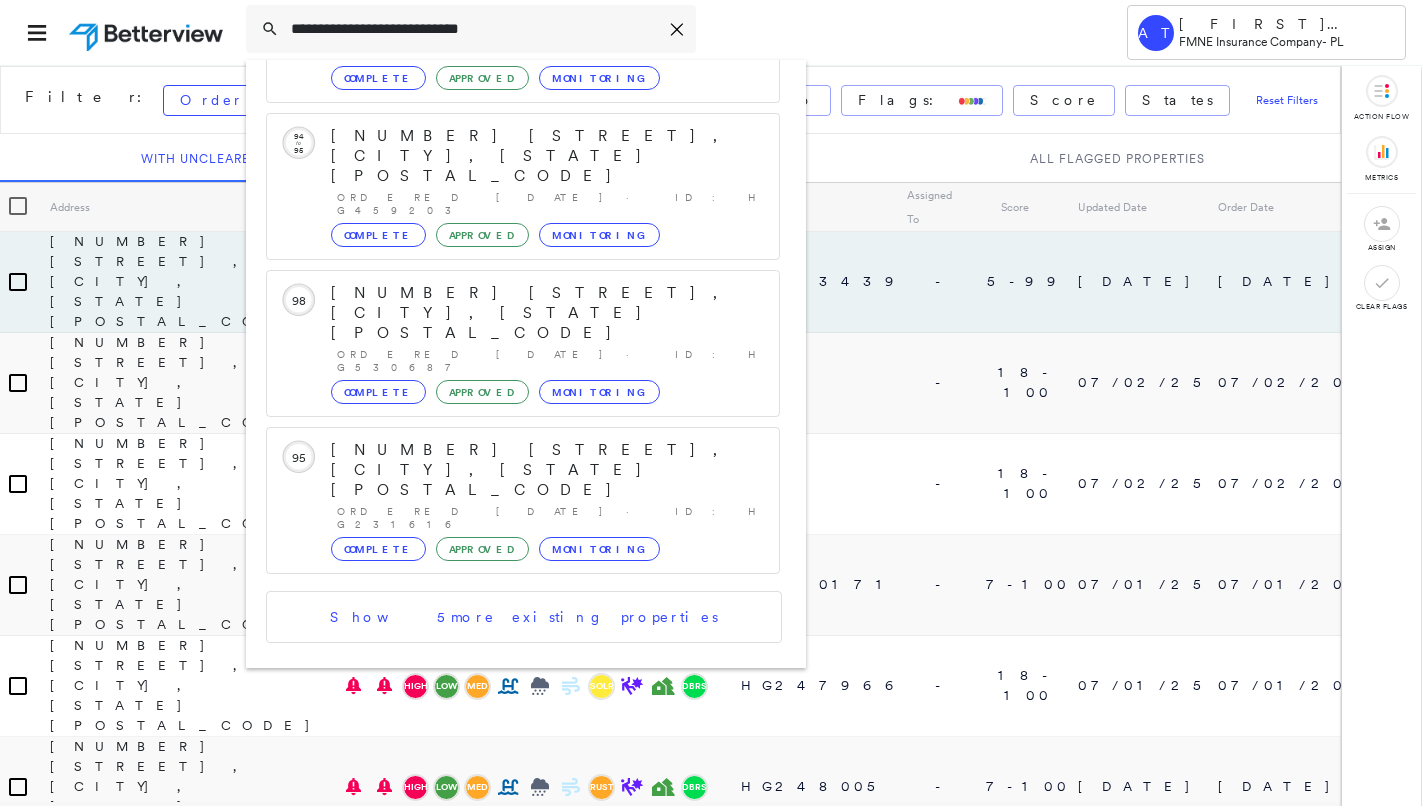 scroll, scrollTop: 393, scrollLeft: 0, axis: vertical 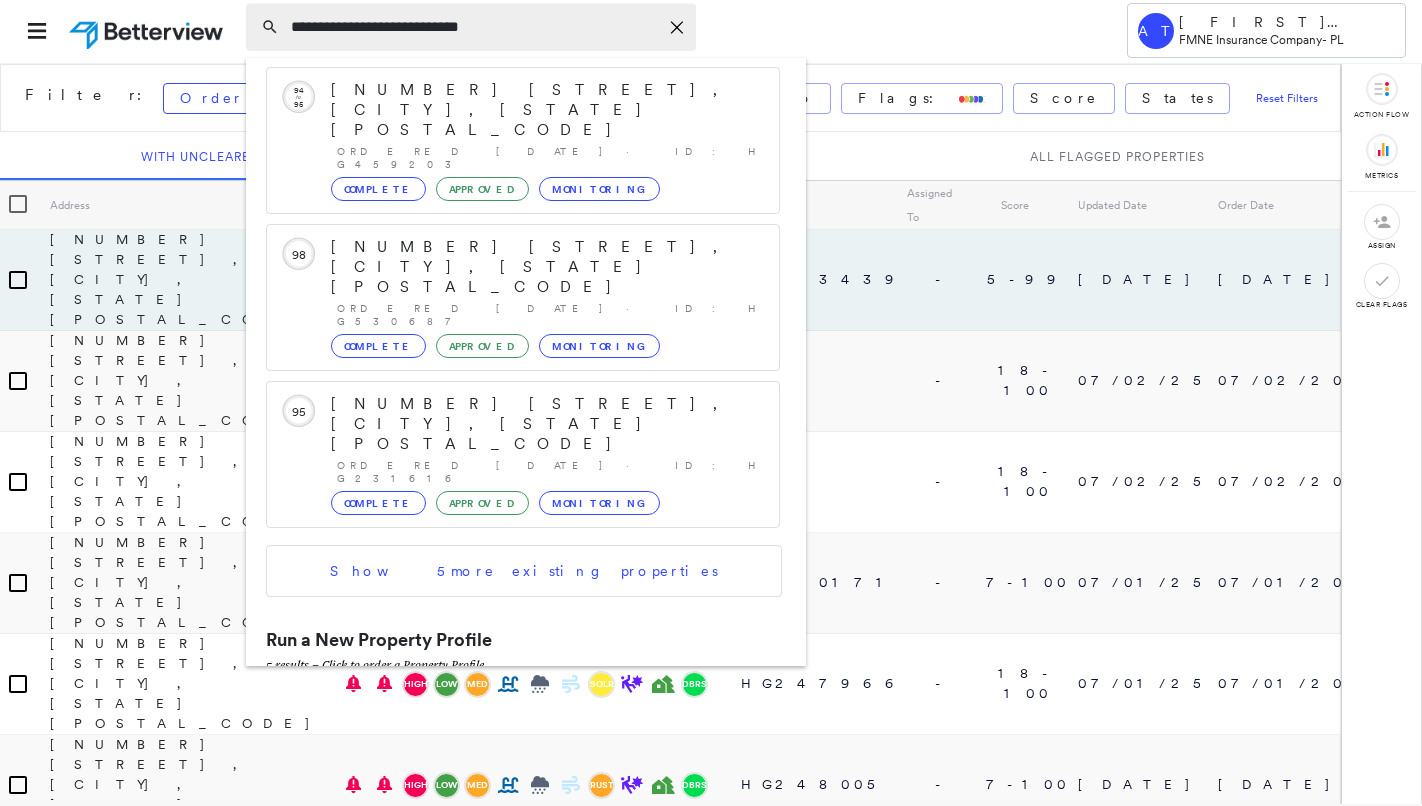 click on "**********" at bounding box center [474, 27] 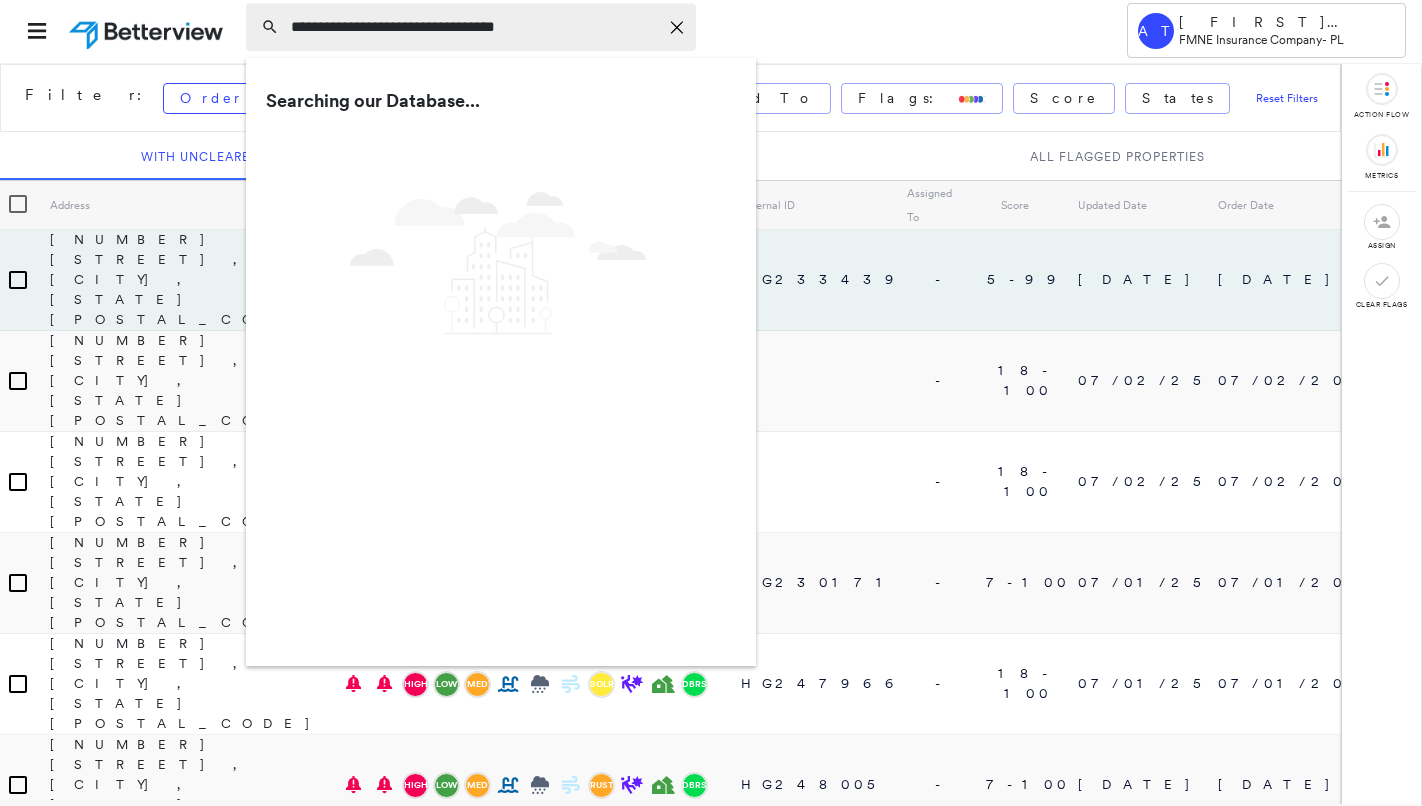 type on "**********" 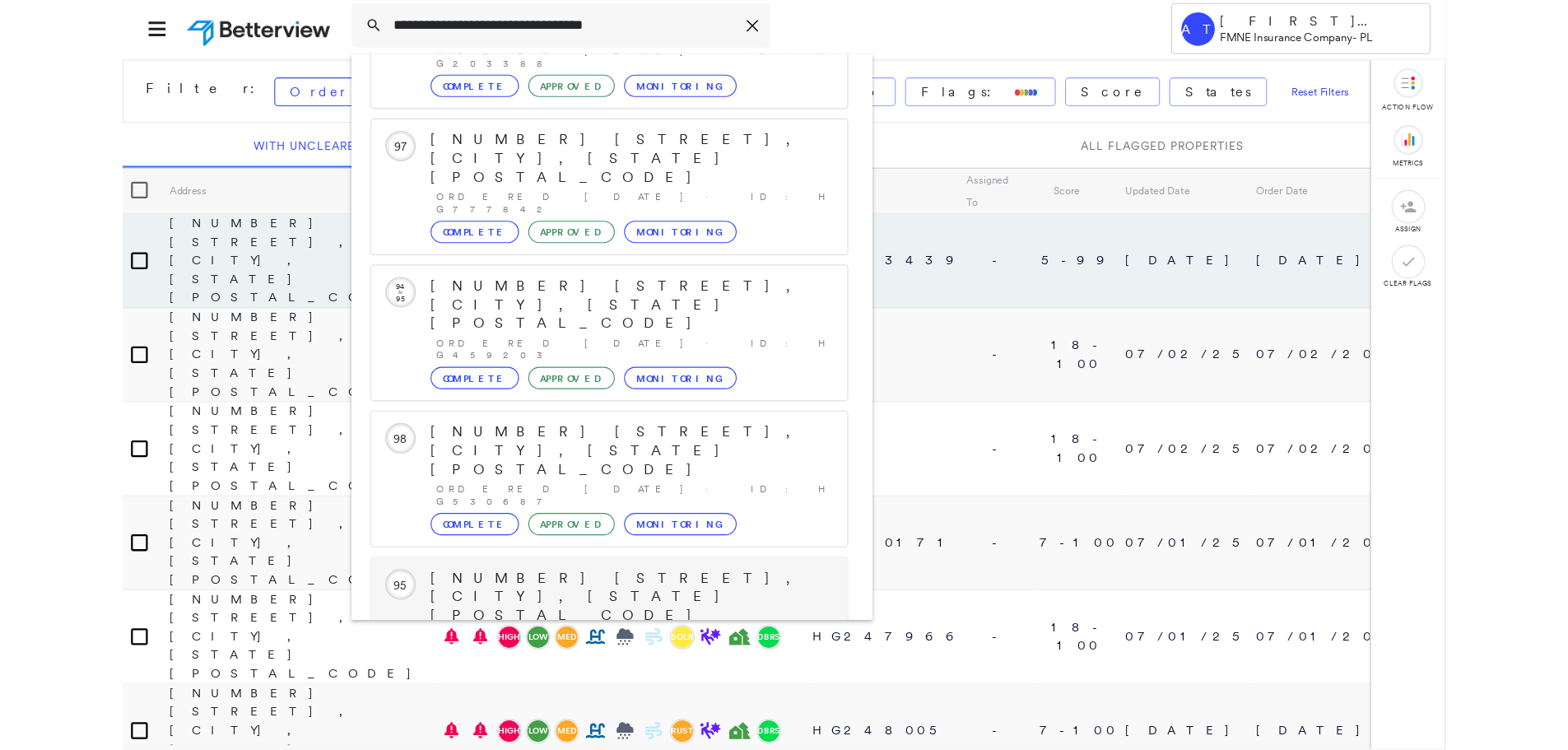 scroll, scrollTop: 155, scrollLeft: 0, axis: vertical 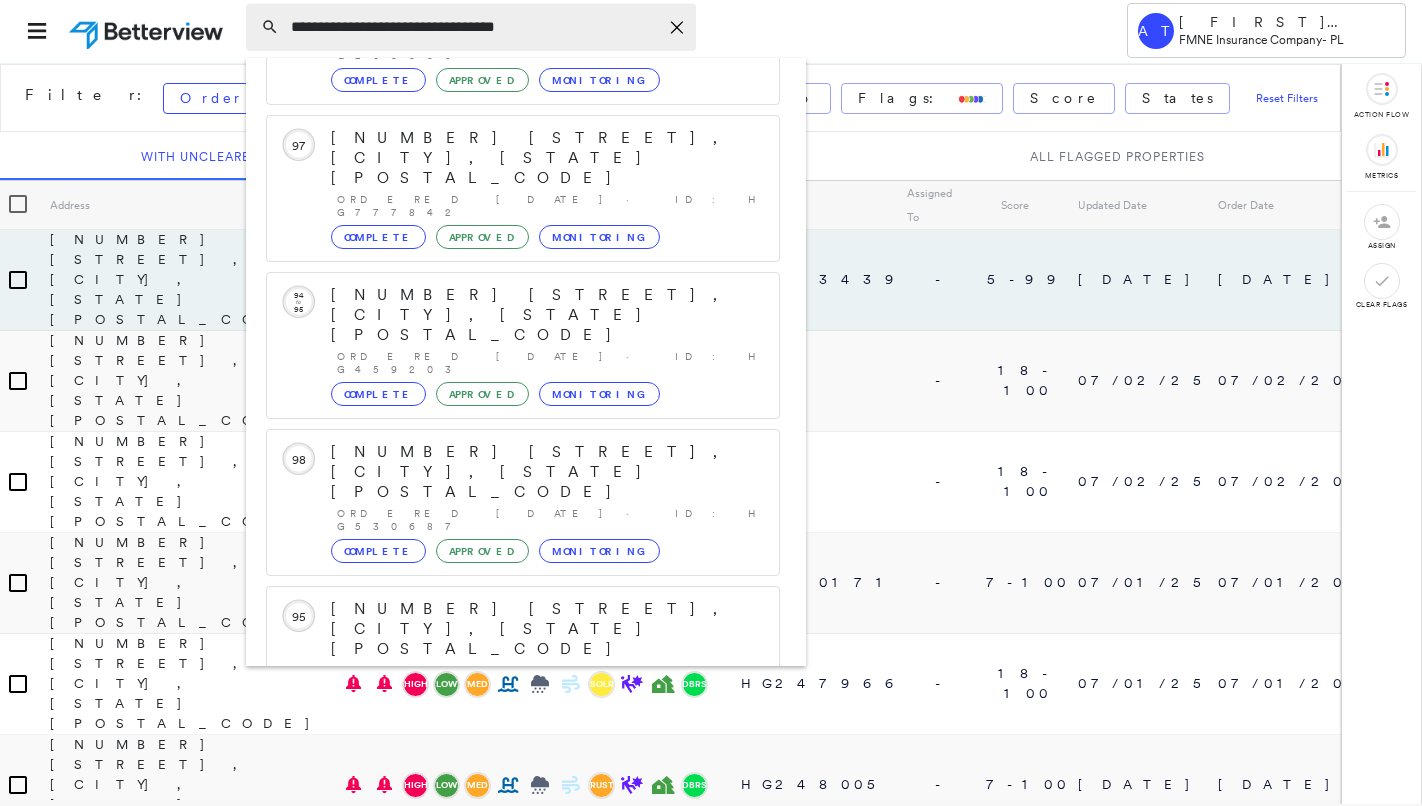 click on "**********" at bounding box center (471, 27) 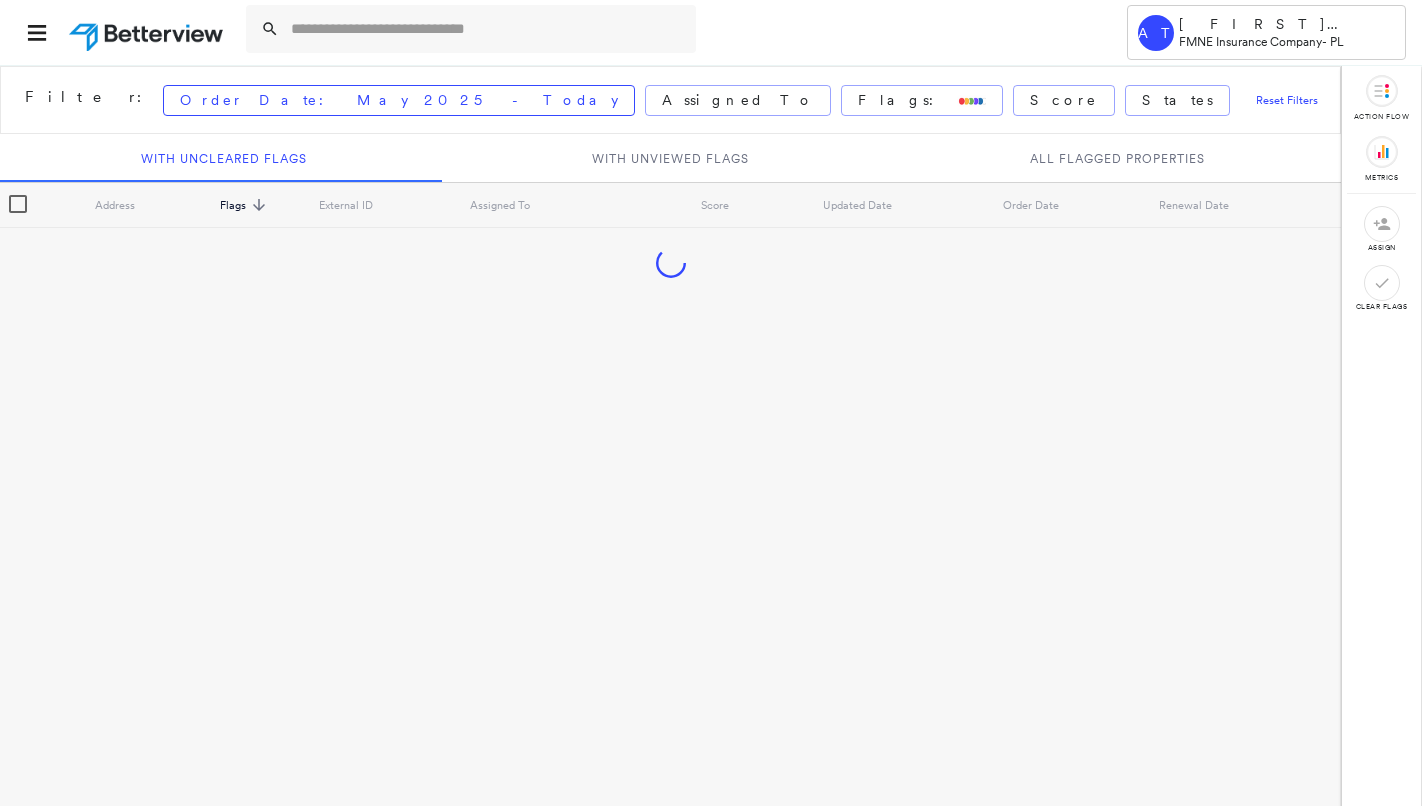 scroll, scrollTop: 0, scrollLeft: 0, axis: both 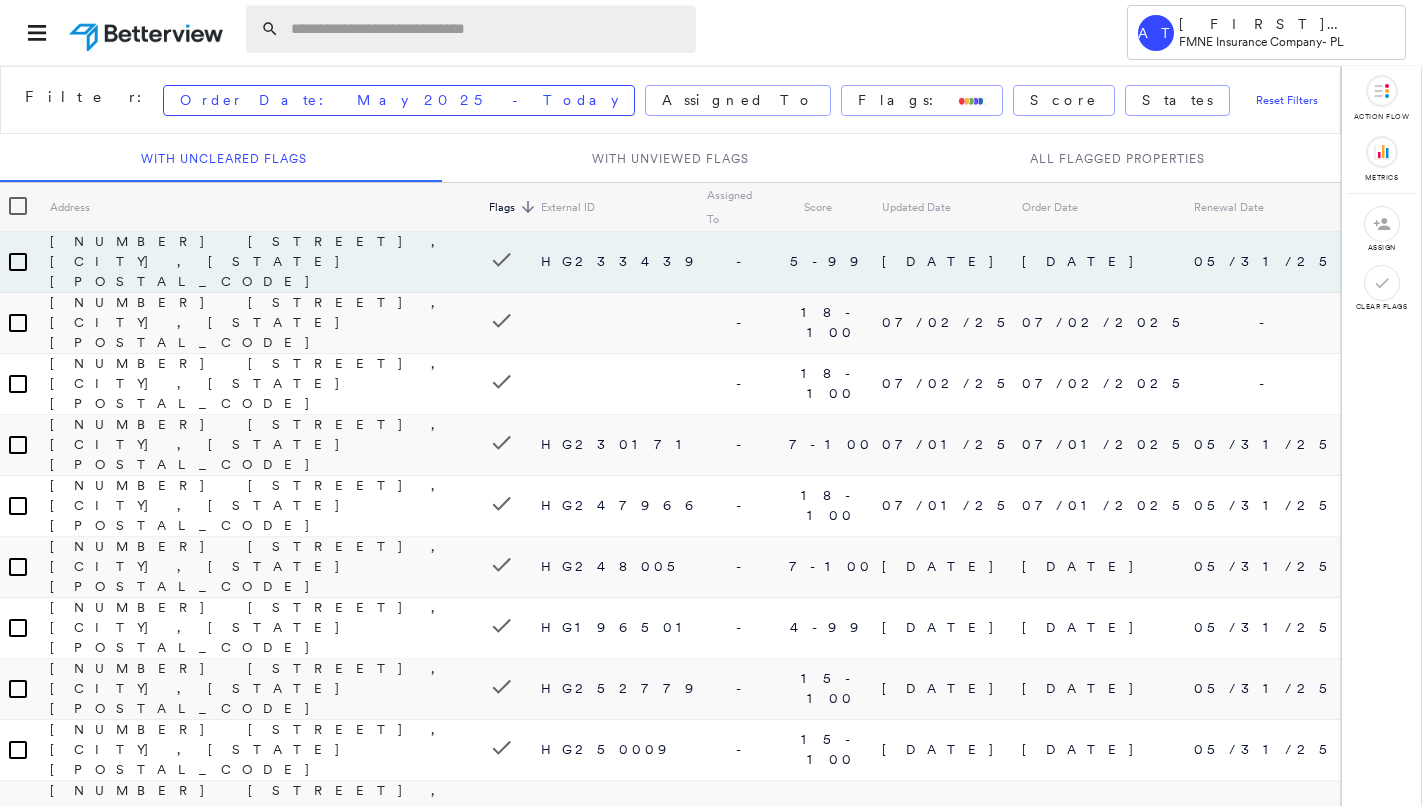 click at bounding box center [487, 29] 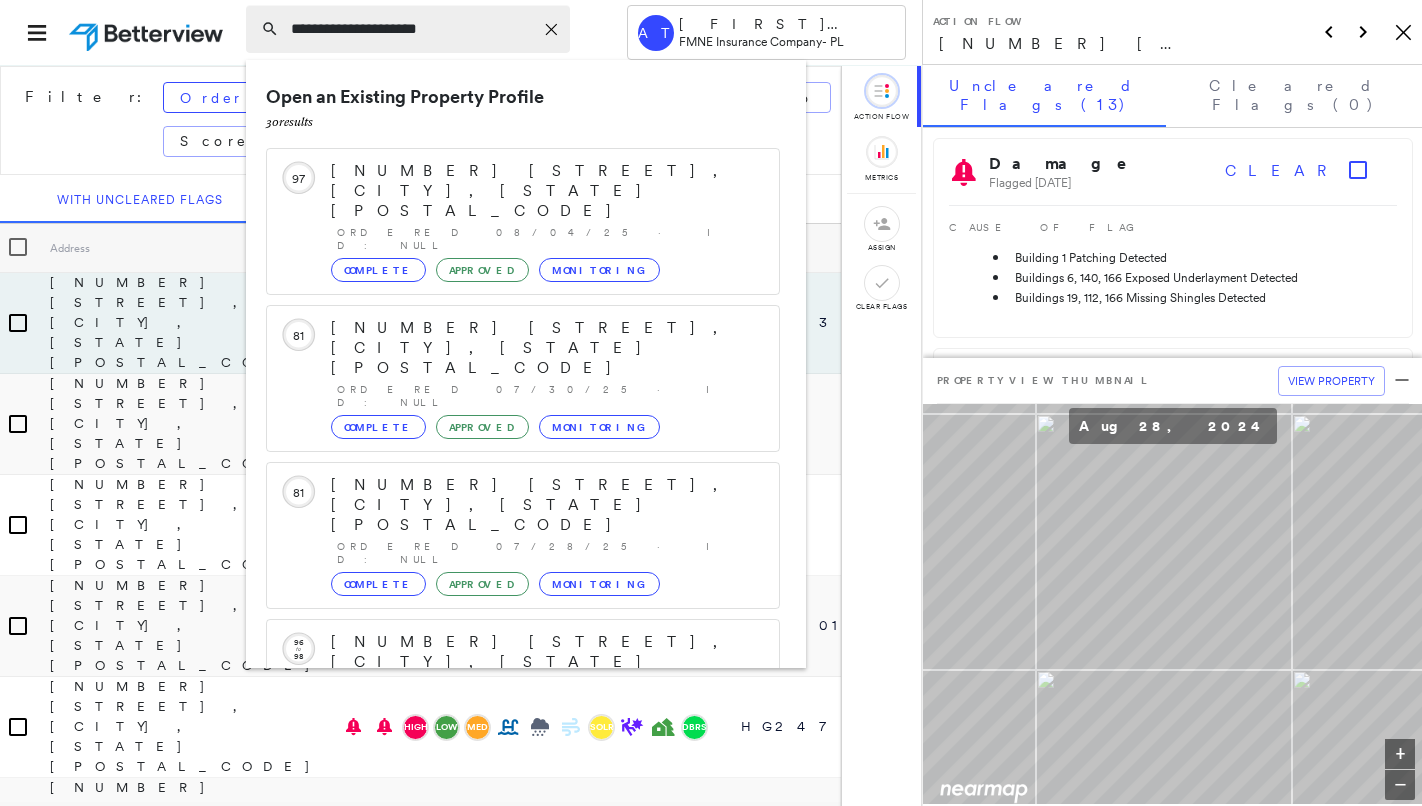 type on "**********" 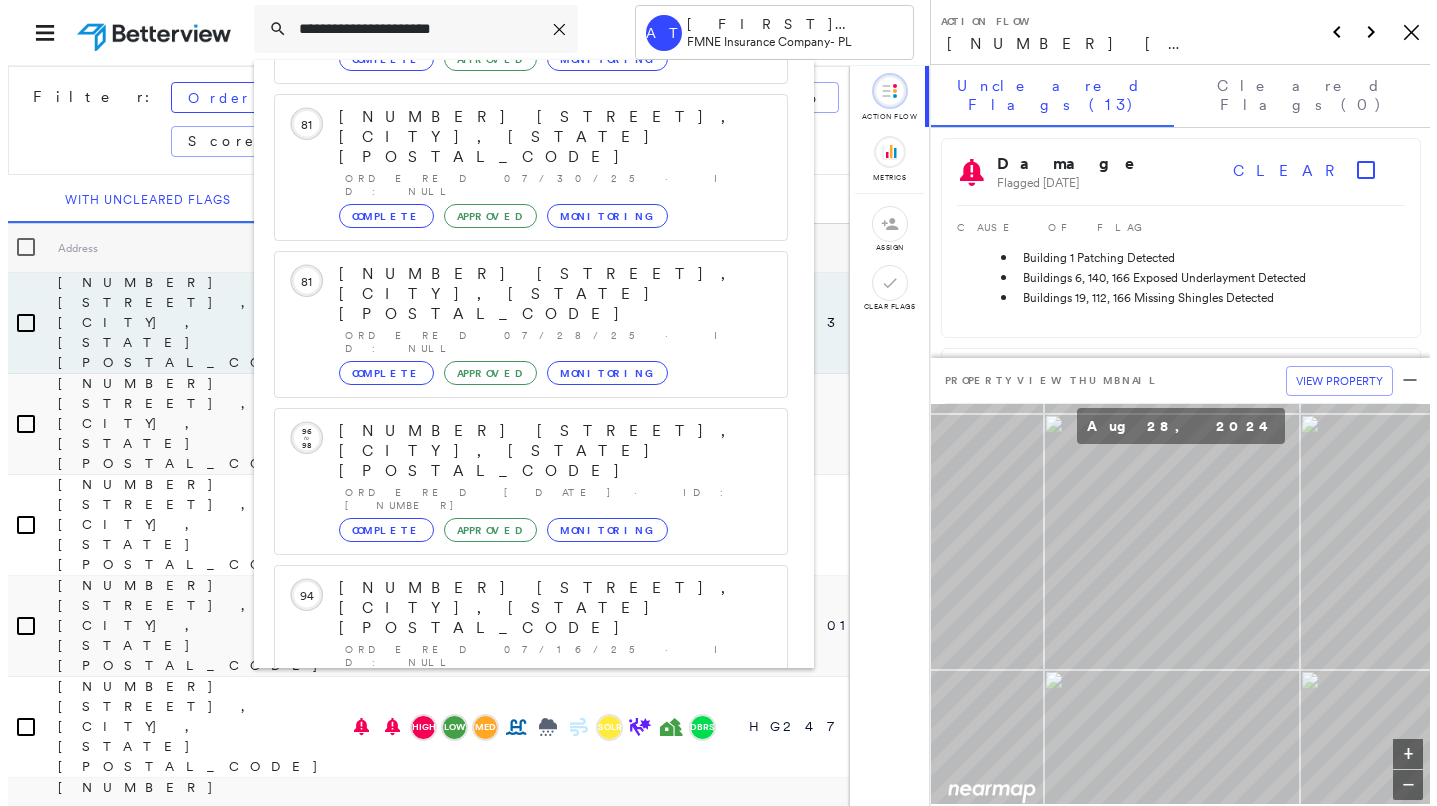 scroll, scrollTop: 213, scrollLeft: 0, axis: vertical 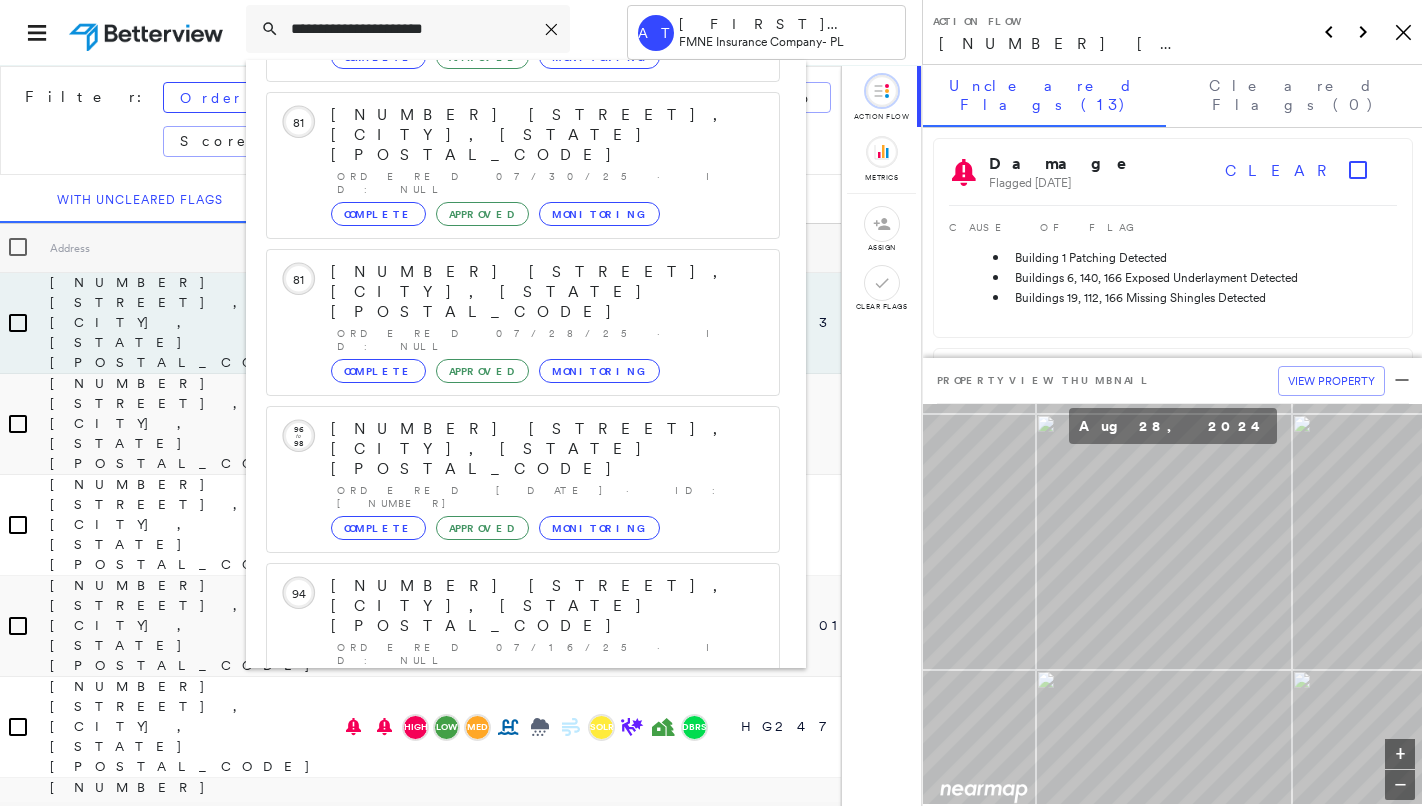 click on "[NUMBER] [STREET], [CITY], [STATE] [POSTAL_CODE]" at bounding box center (501, 898) 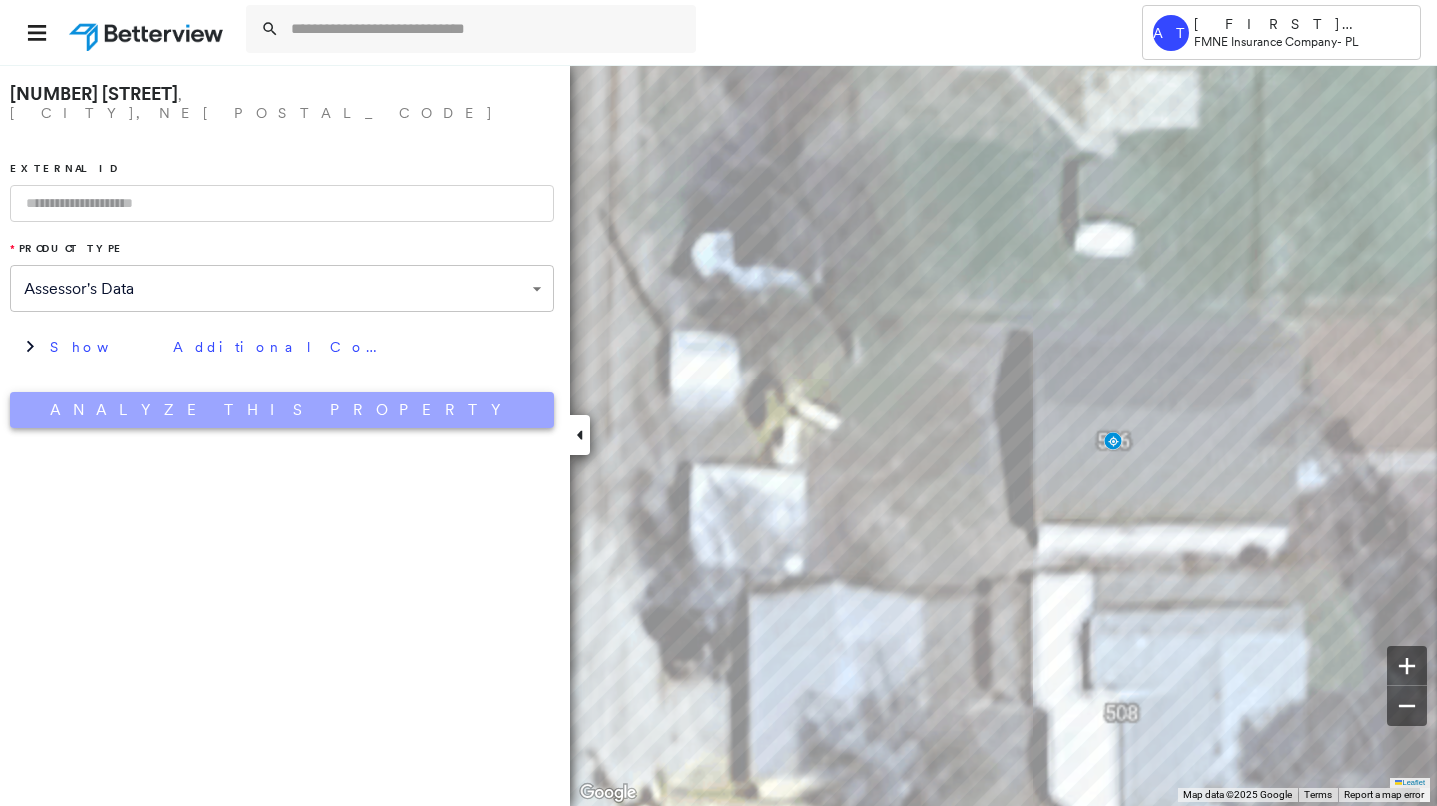 click on "Analyze This Property" at bounding box center [282, 410] 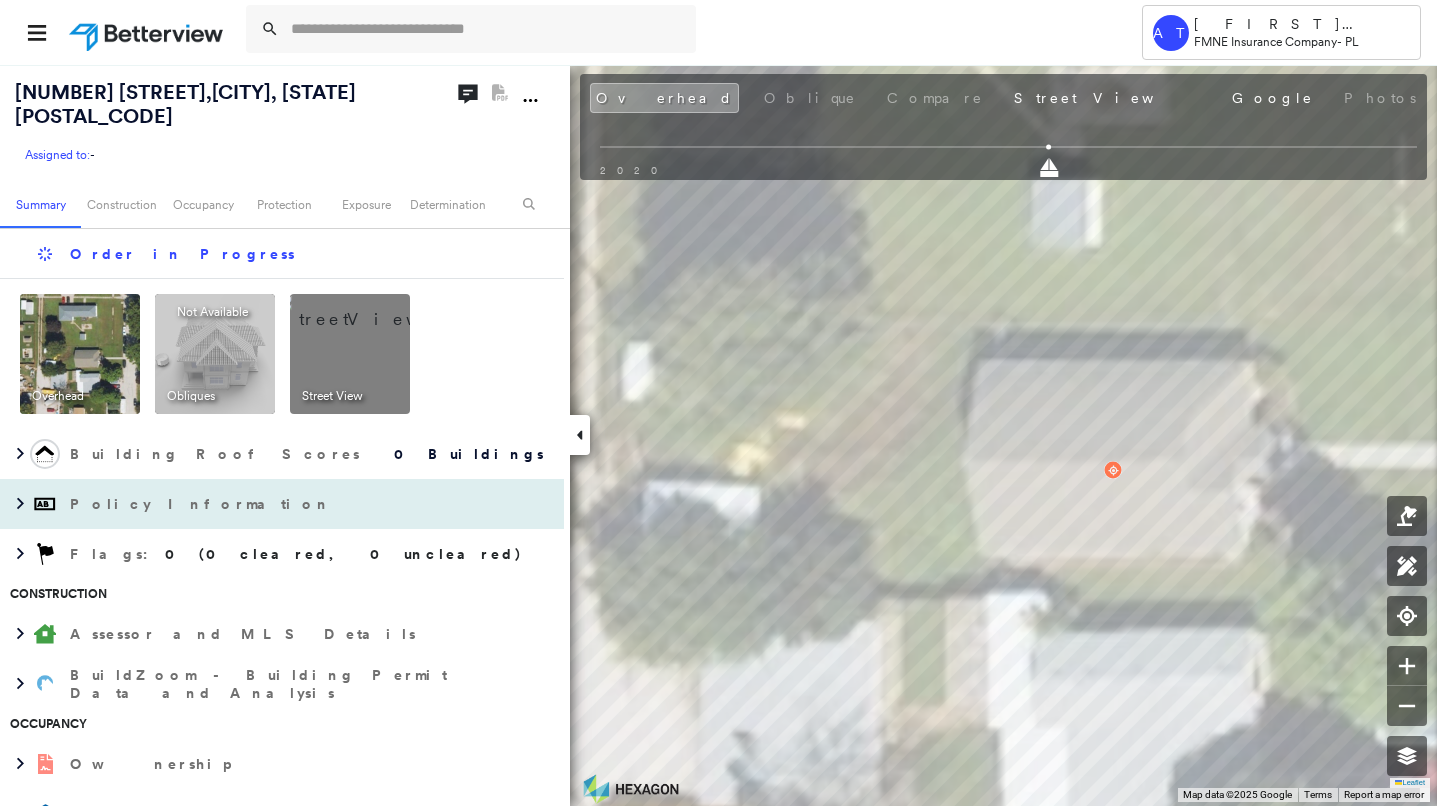 scroll, scrollTop: 100, scrollLeft: 0, axis: vertical 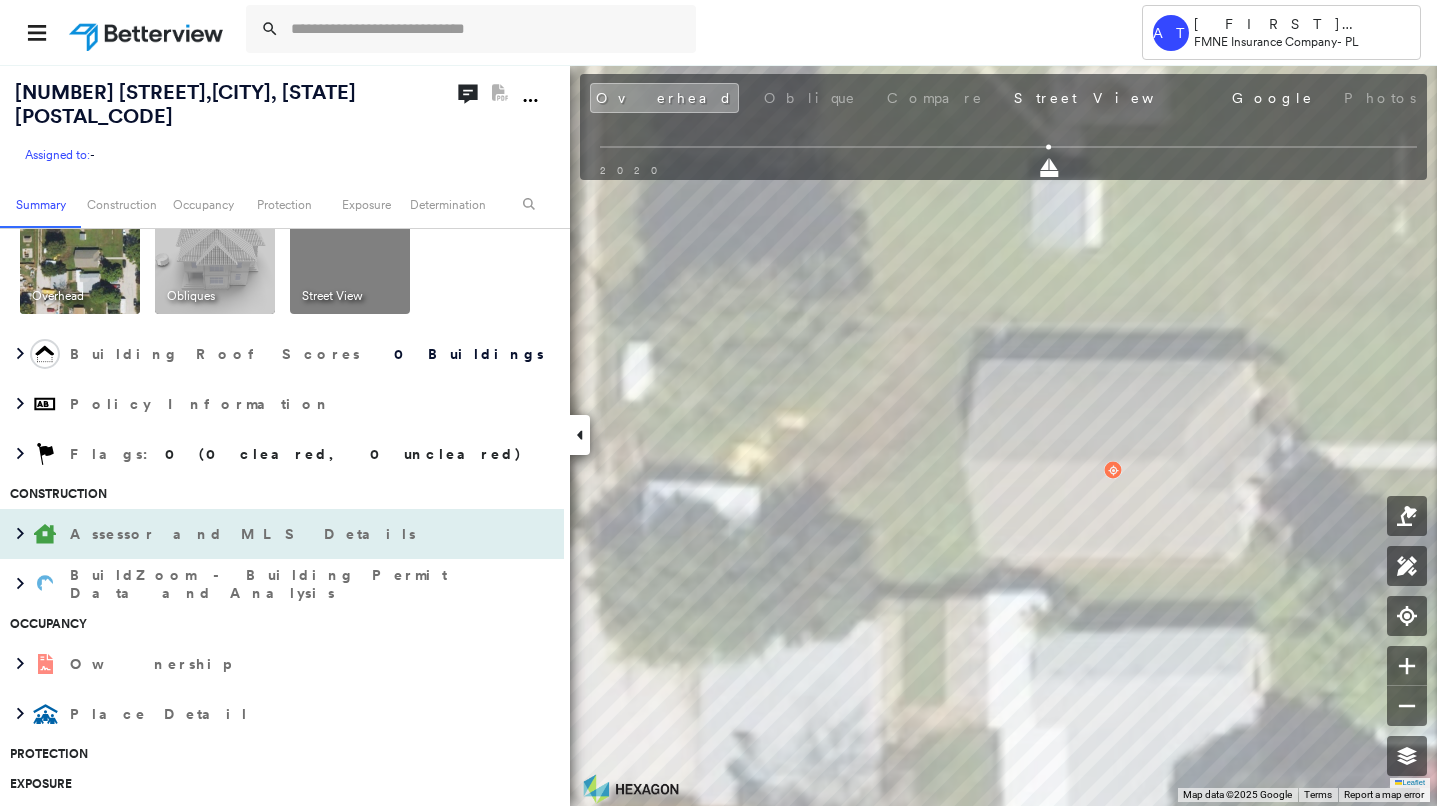 click on "Assessor and MLS Details" at bounding box center [245, 534] 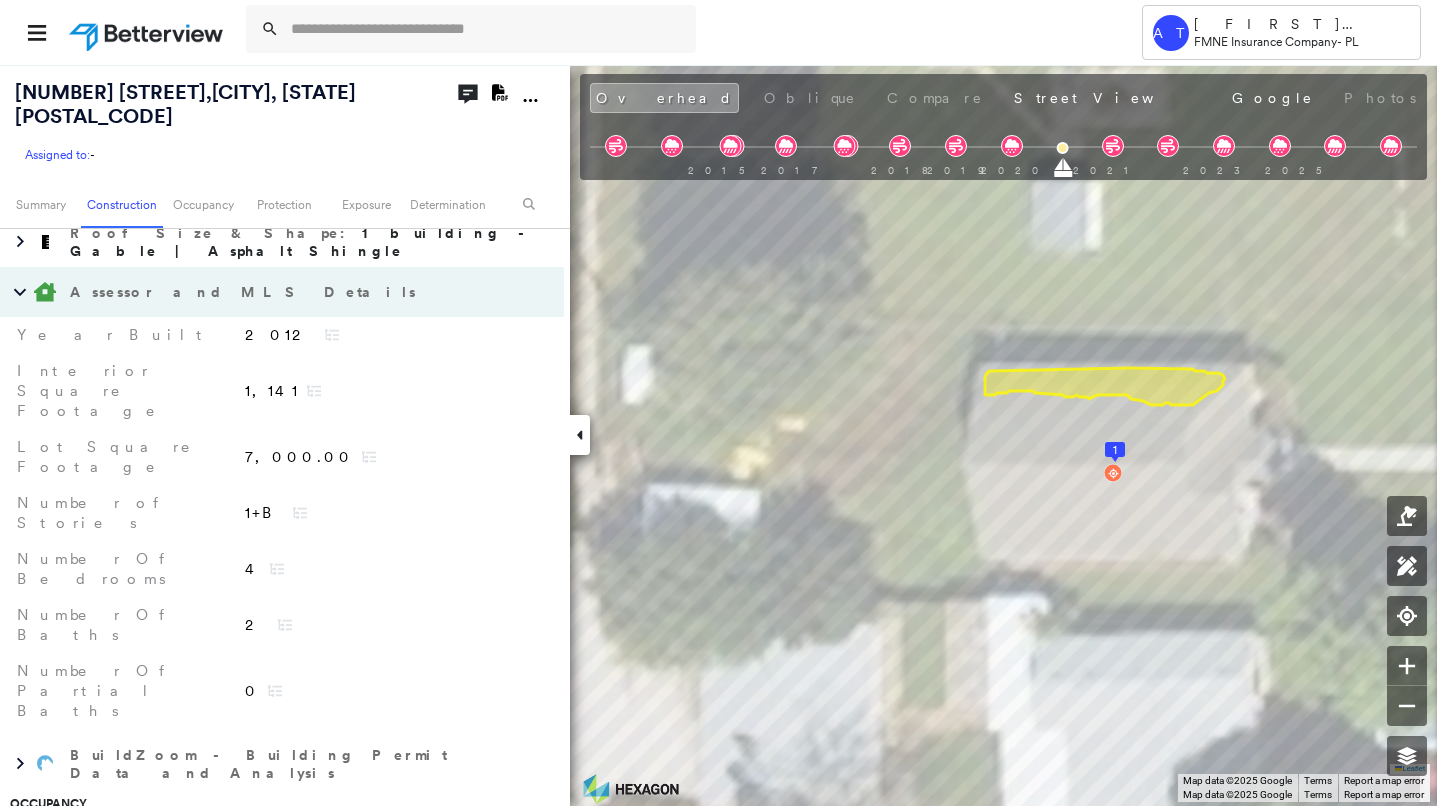 scroll, scrollTop: 602, scrollLeft: 0, axis: vertical 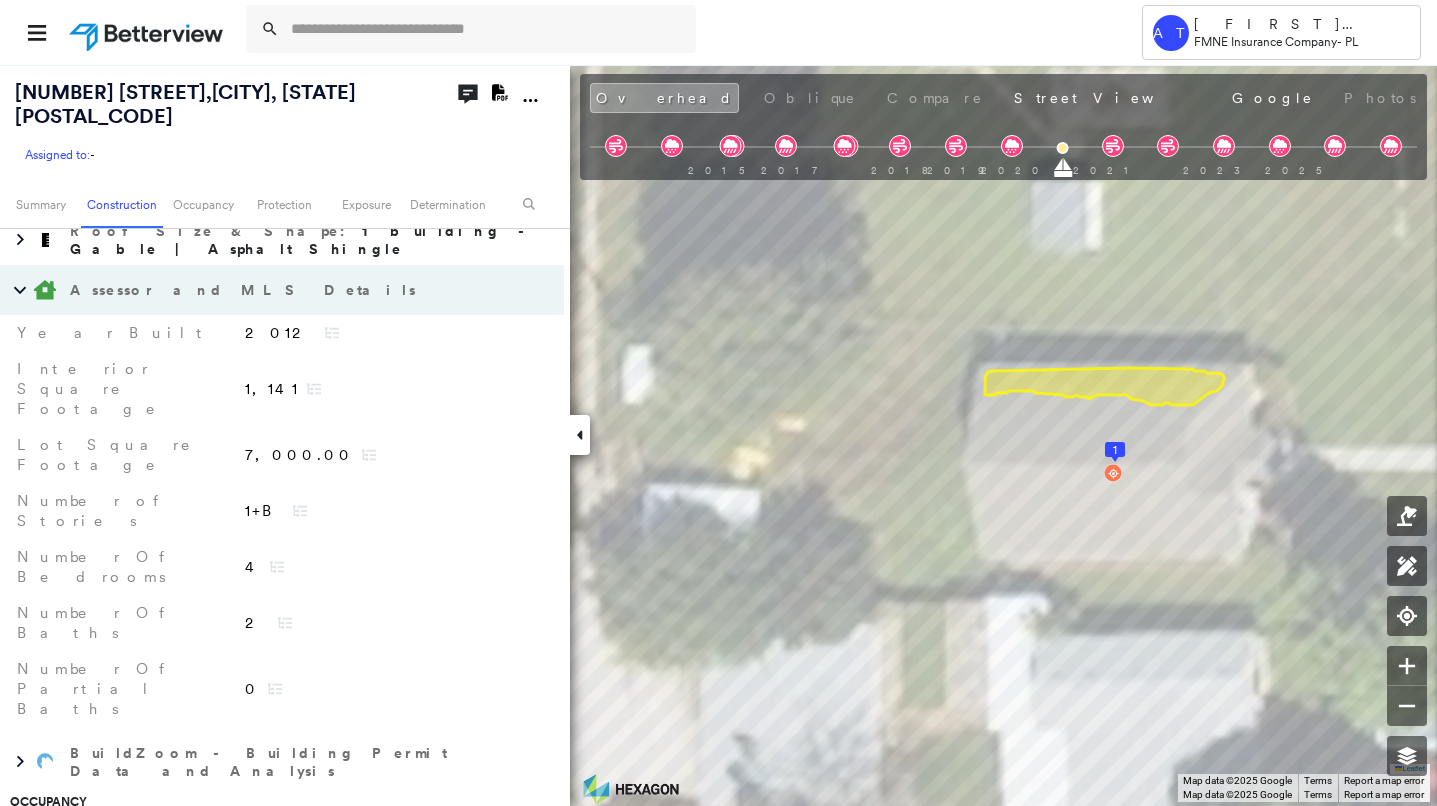 click on "Ownership" at bounding box center [262, 842] 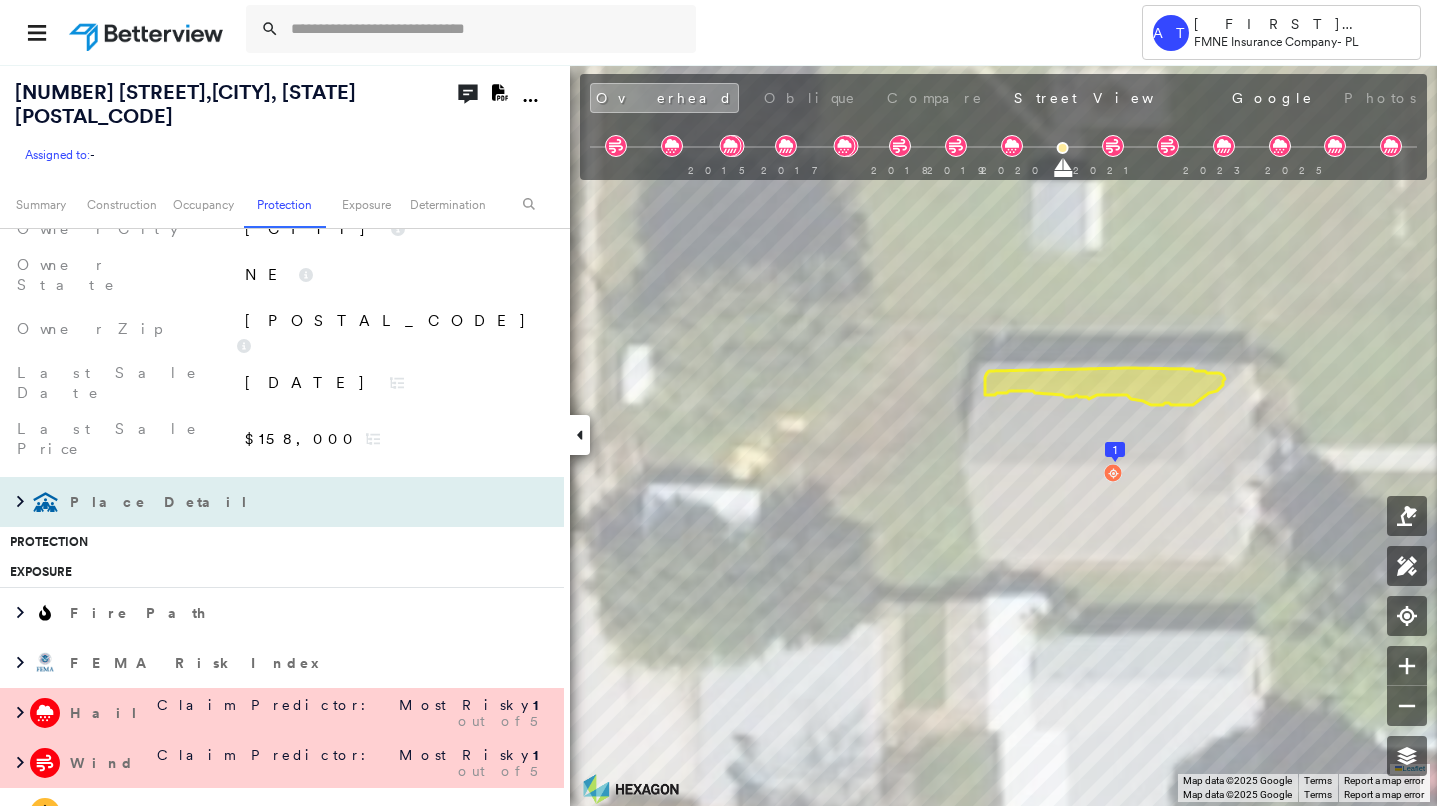 scroll, scrollTop: 702, scrollLeft: 0, axis: vertical 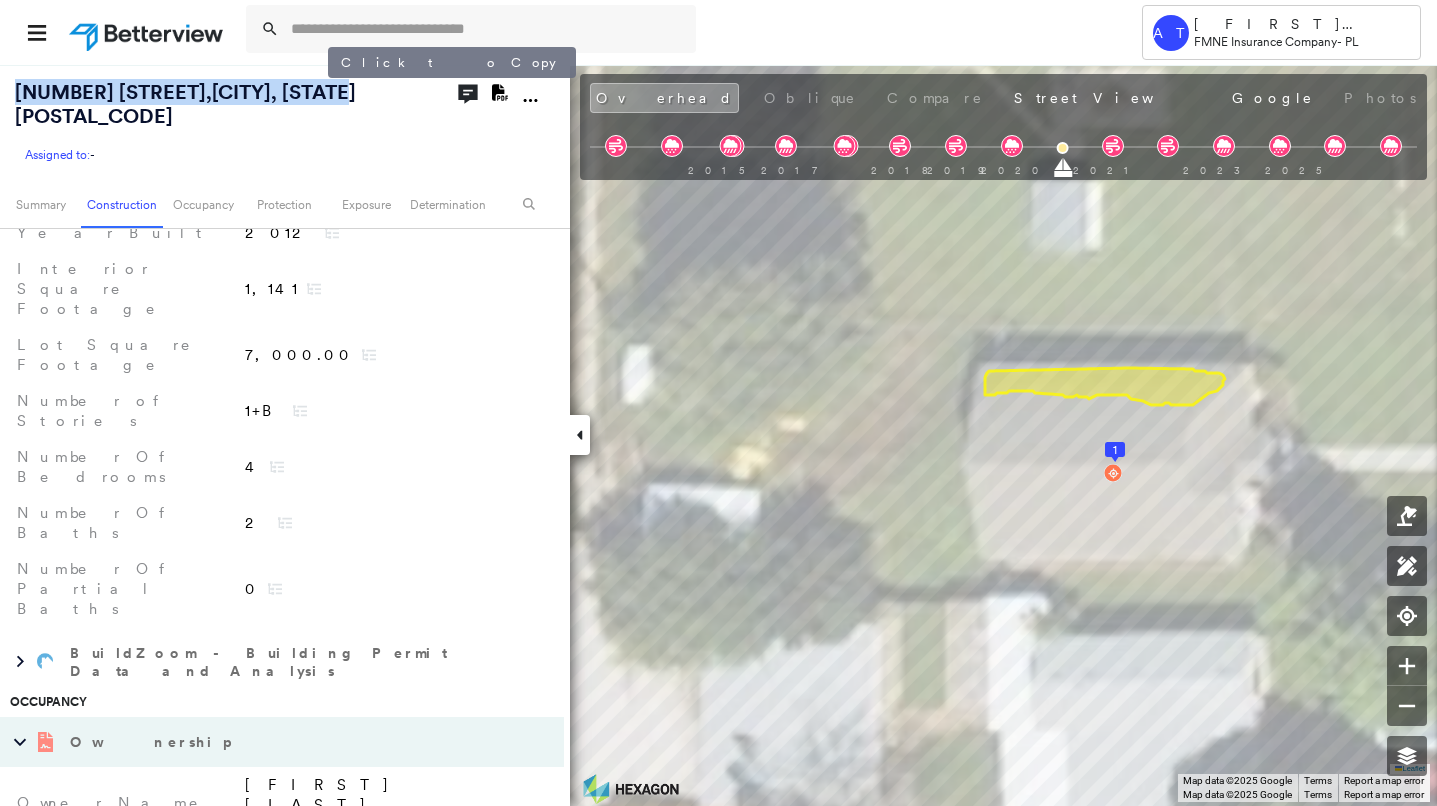 drag, startPoint x: 38, startPoint y: 94, endPoint x: 326, endPoint y: 92, distance: 288.00696 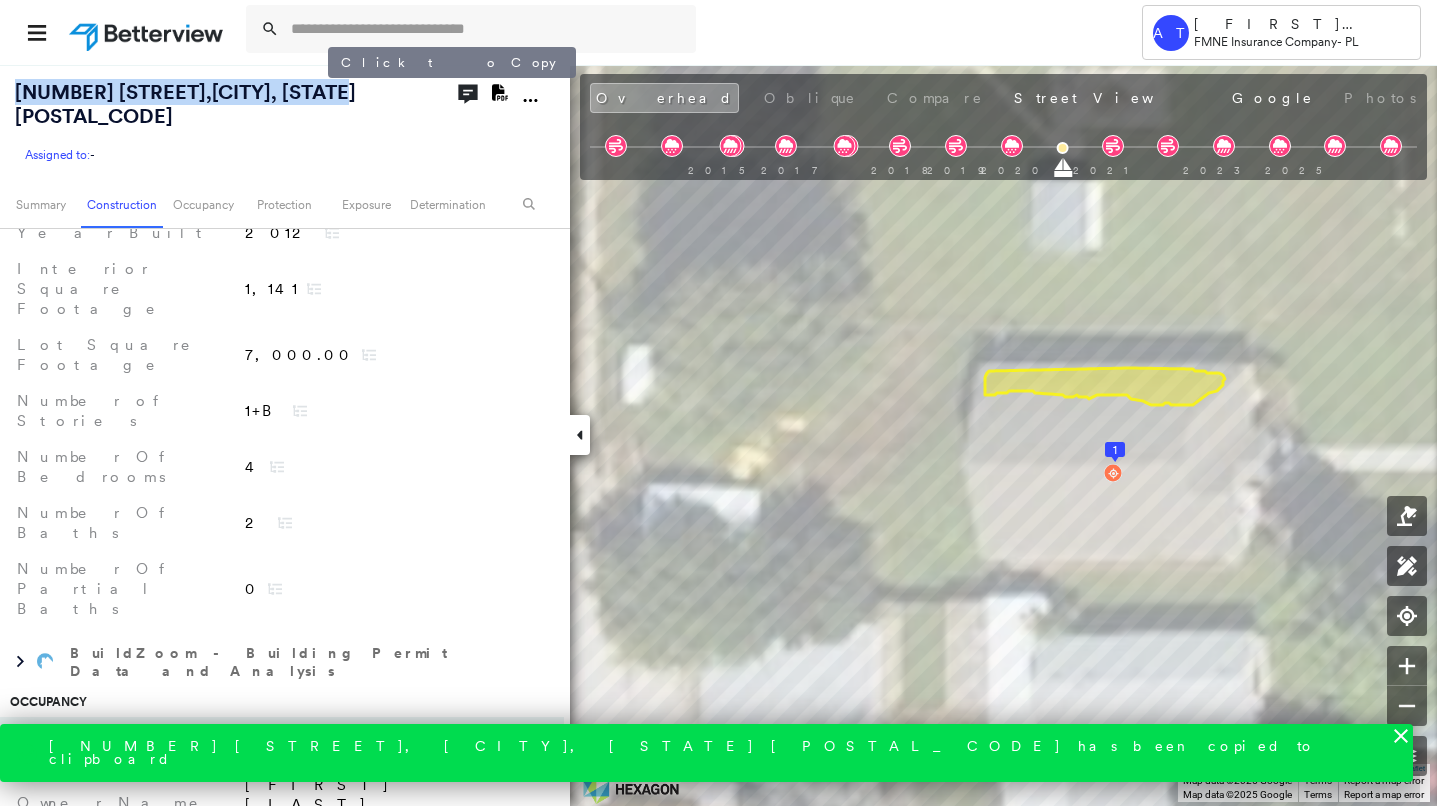 click on "[NUMBER] [STREET] , [CITY], [STATE] [POSTAL_CODE]" at bounding box center [185, 104] 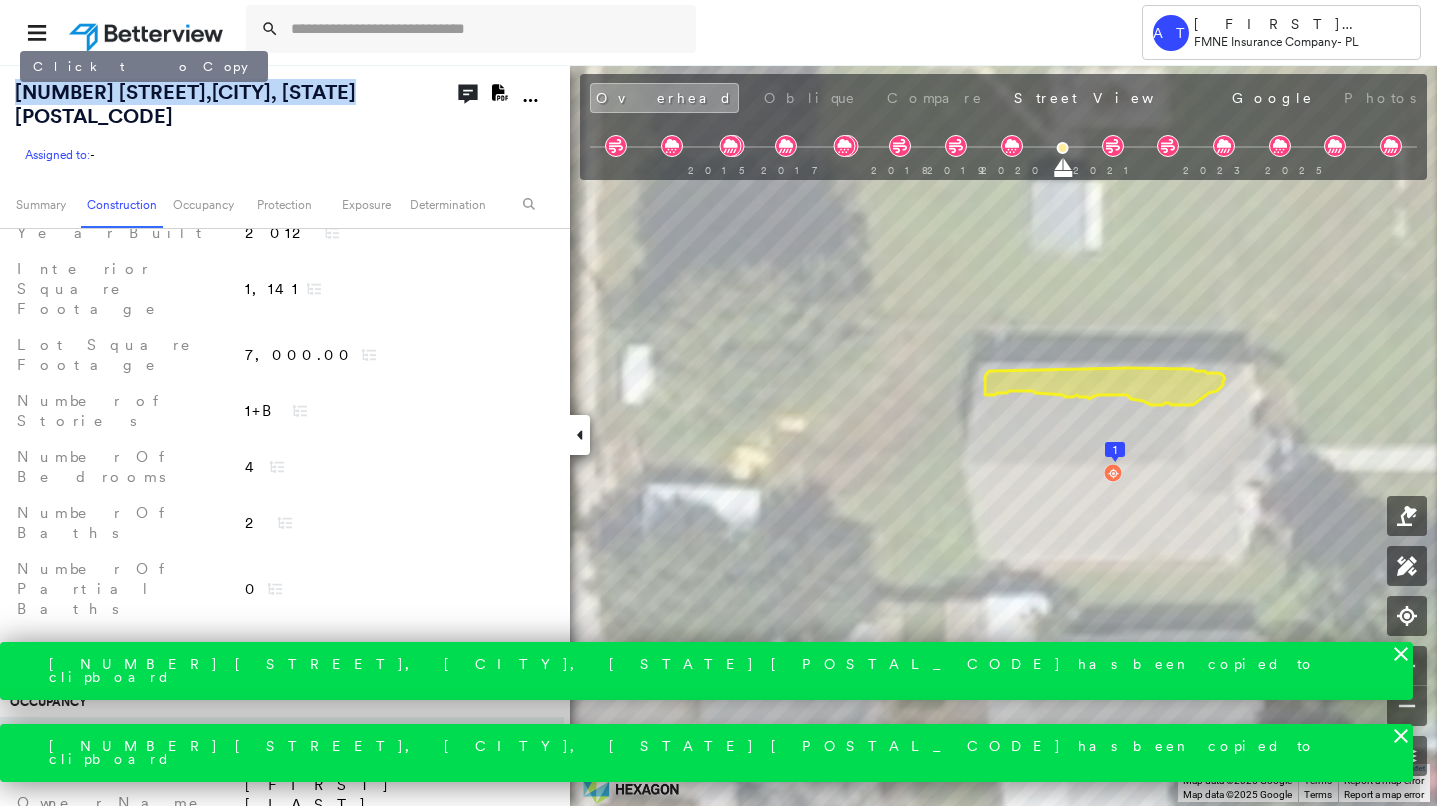 drag, startPoint x: 338, startPoint y: 96, endPoint x: 18, endPoint y: 96, distance: 320 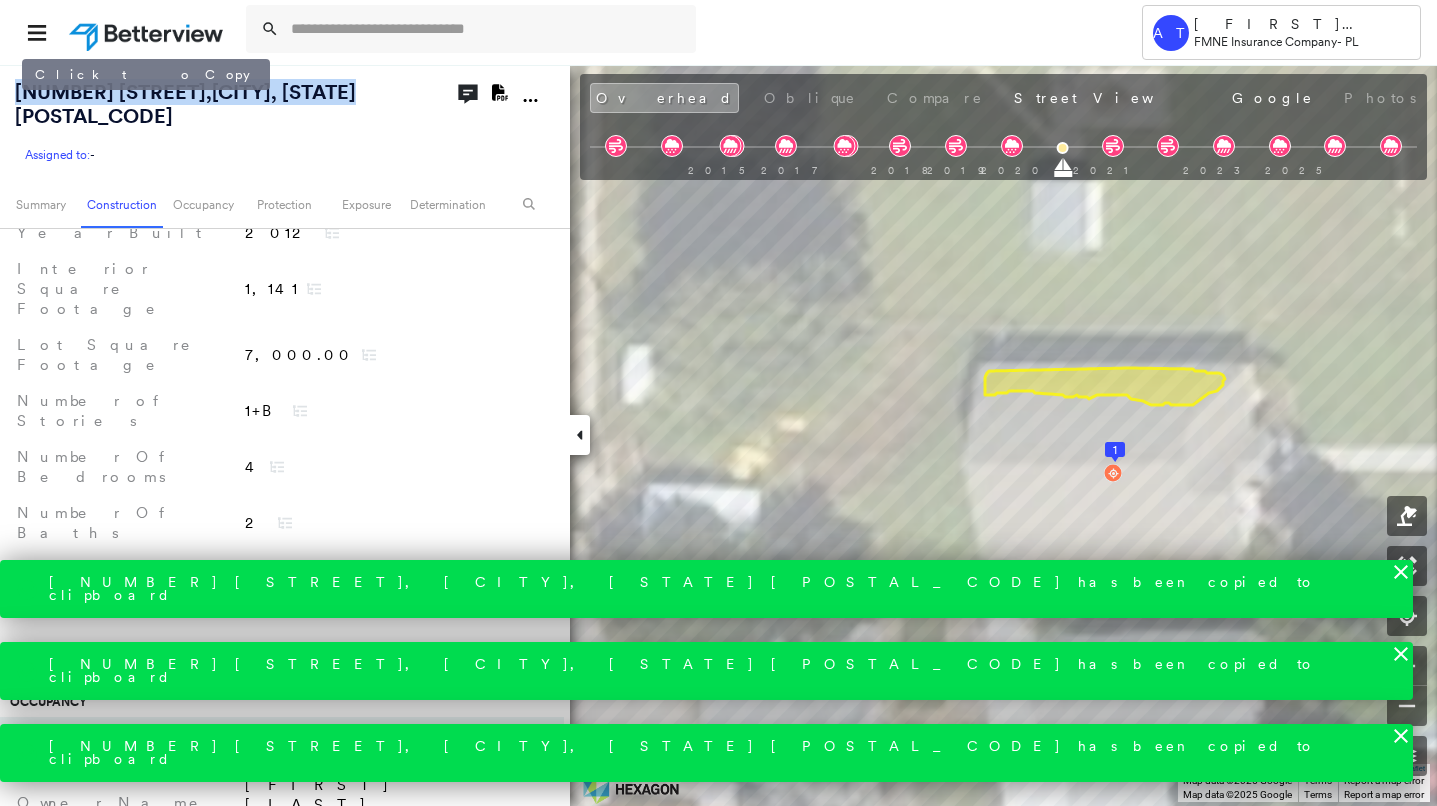 copy on "[NUMBER] [STREET] , [CITY], [STATE] [POSTAL_CODE]" 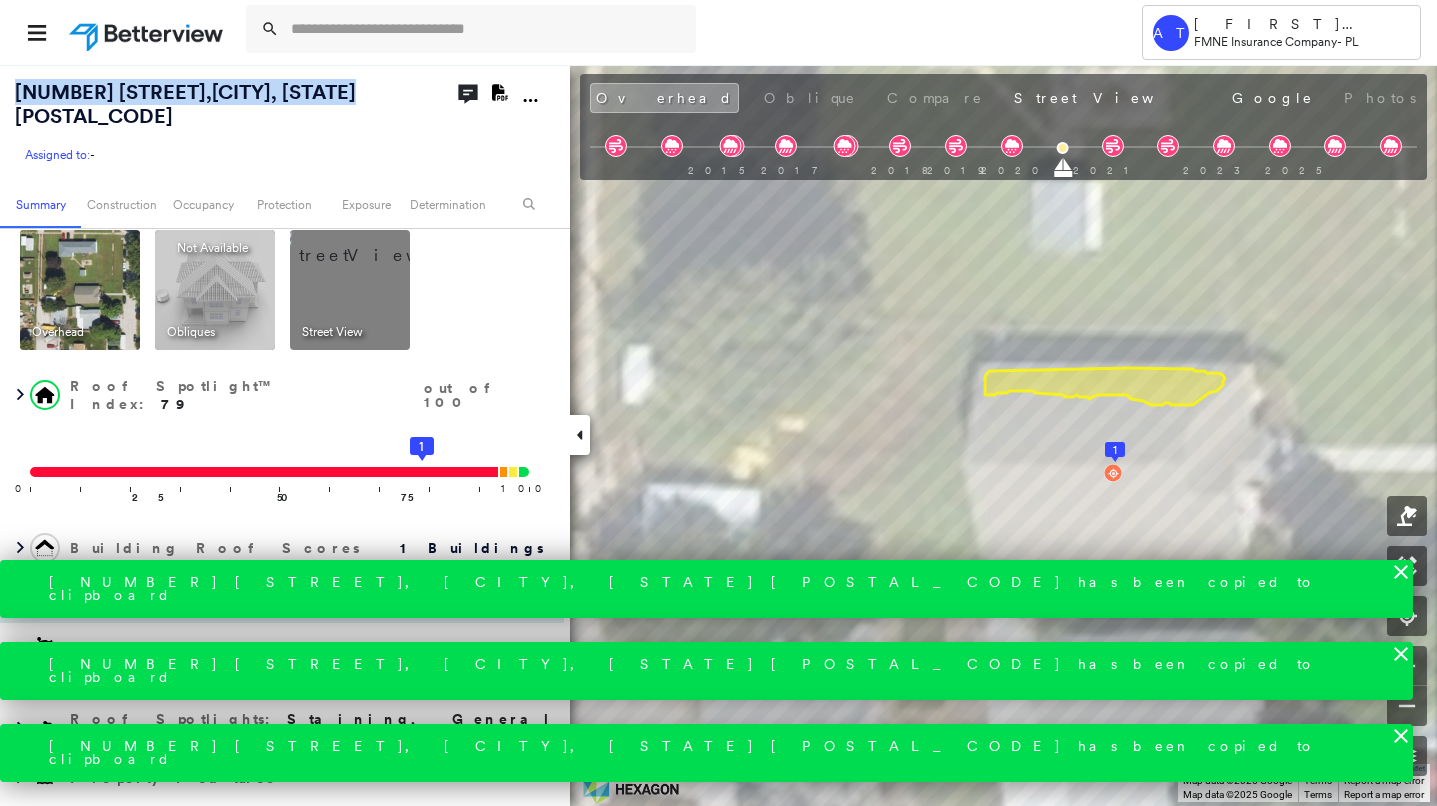 scroll, scrollTop: 0, scrollLeft: 0, axis: both 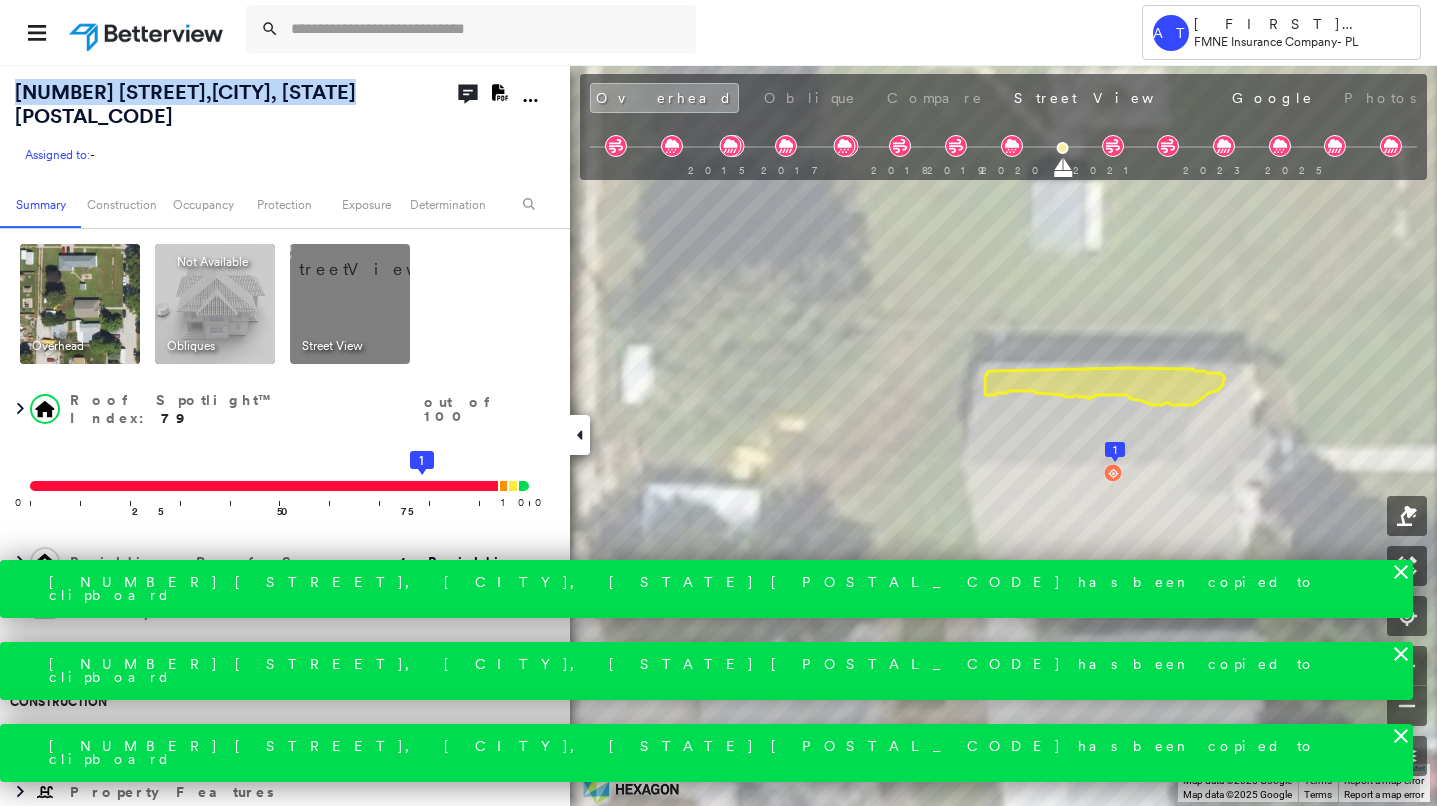 click at bounding box center (374, 259) 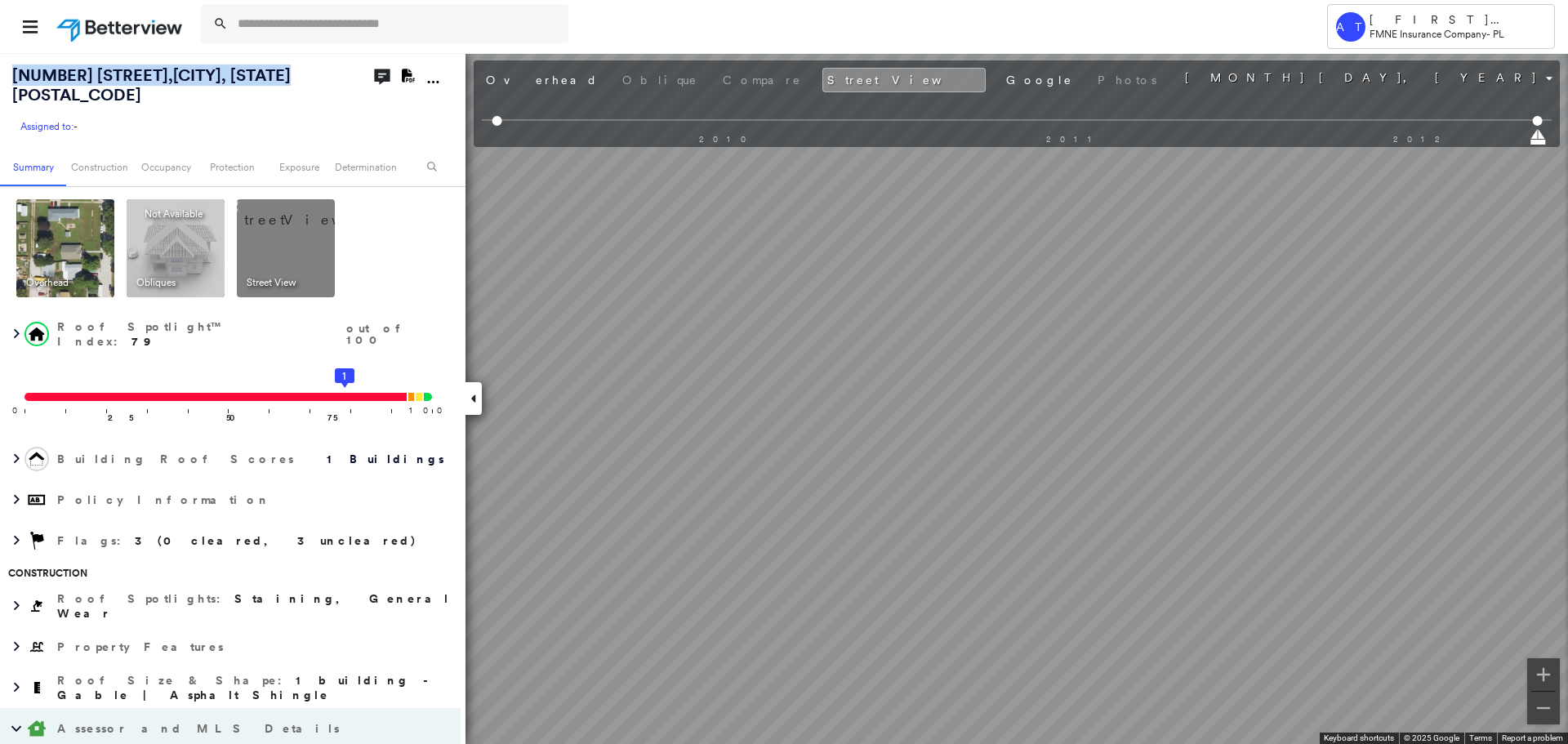 click at bounding box center [65, 248] 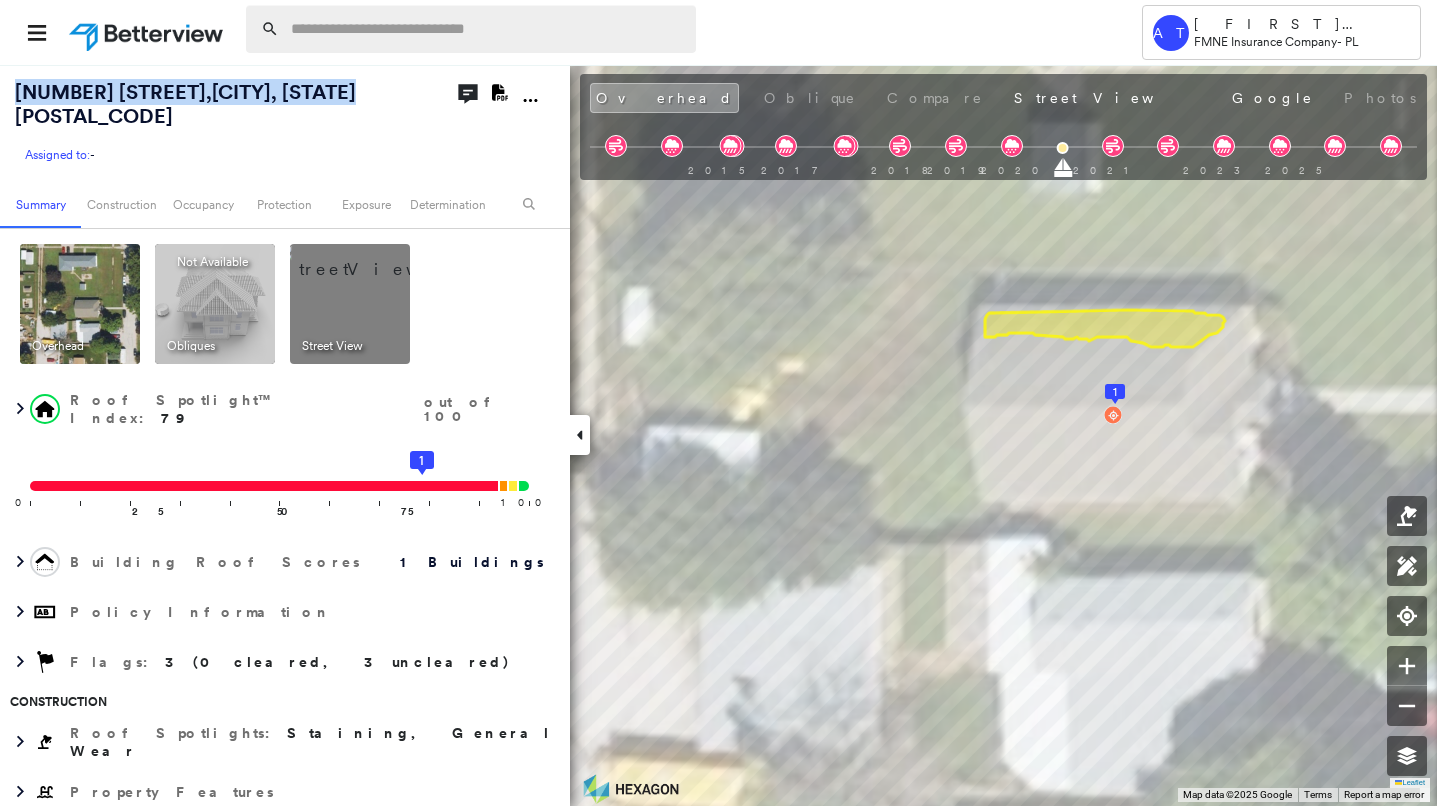 click at bounding box center [487, 29] 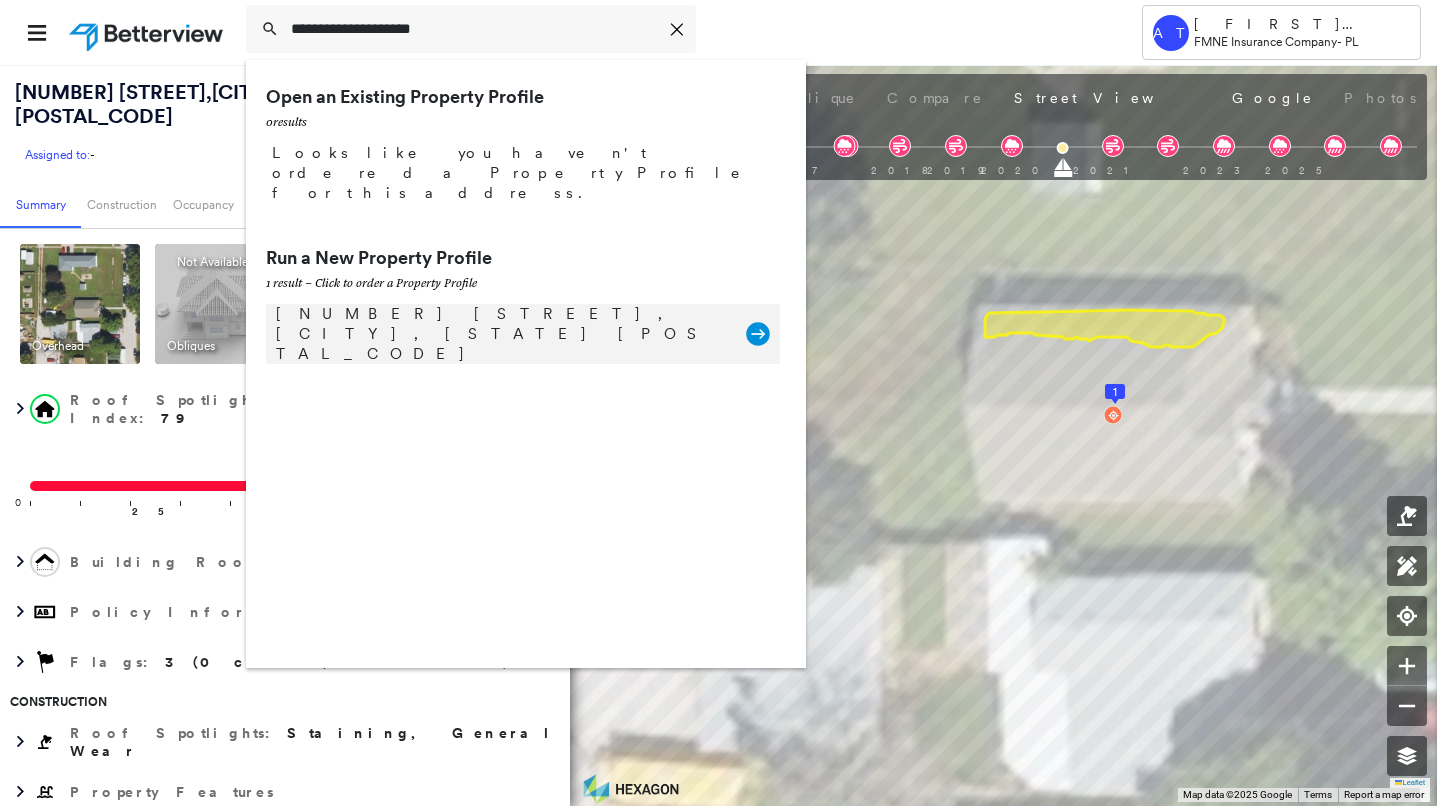 type on "**********" 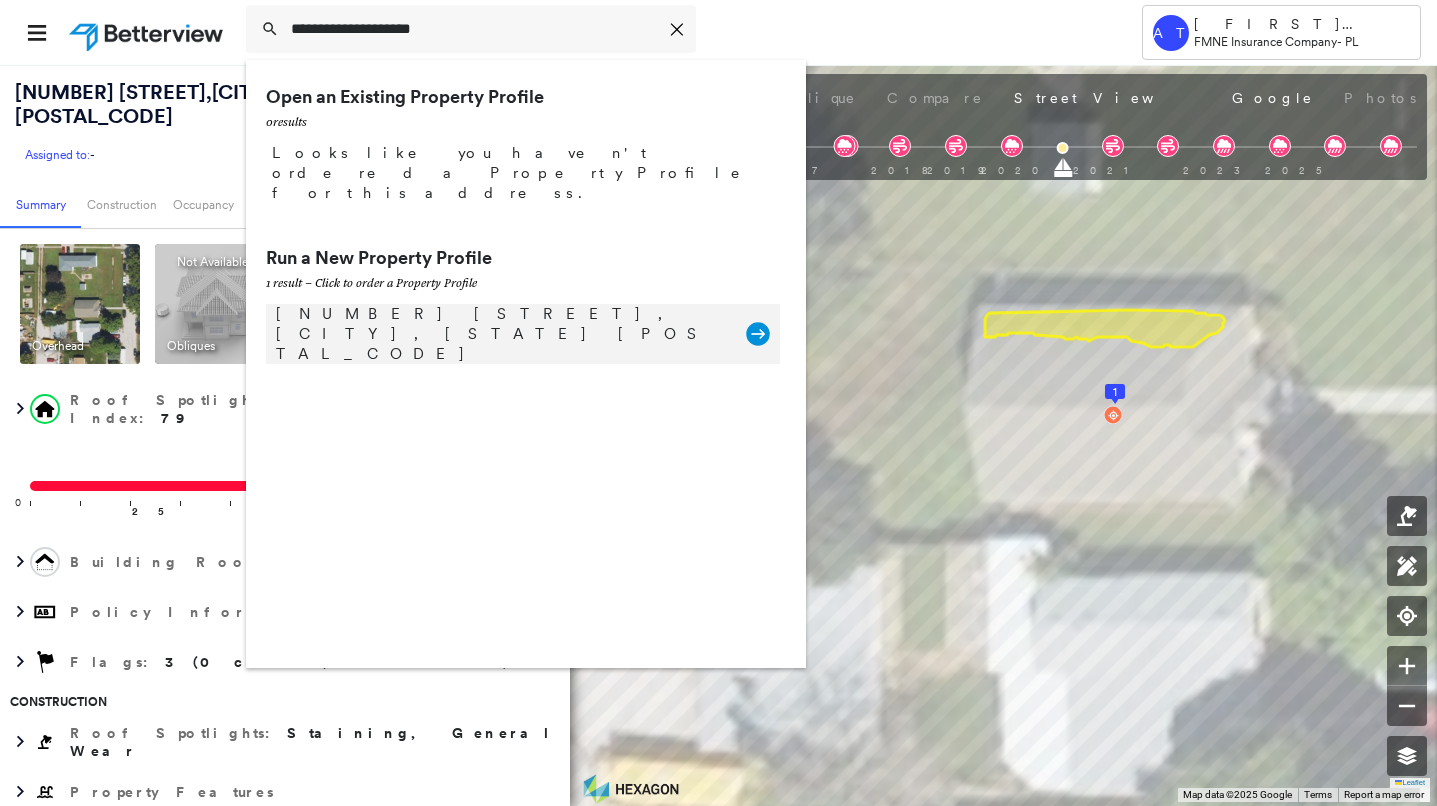 click on "[NUMBER] [STREET], [CITY], [STATE] [POSTAL_CODE]" at bounding box center (501, 334) 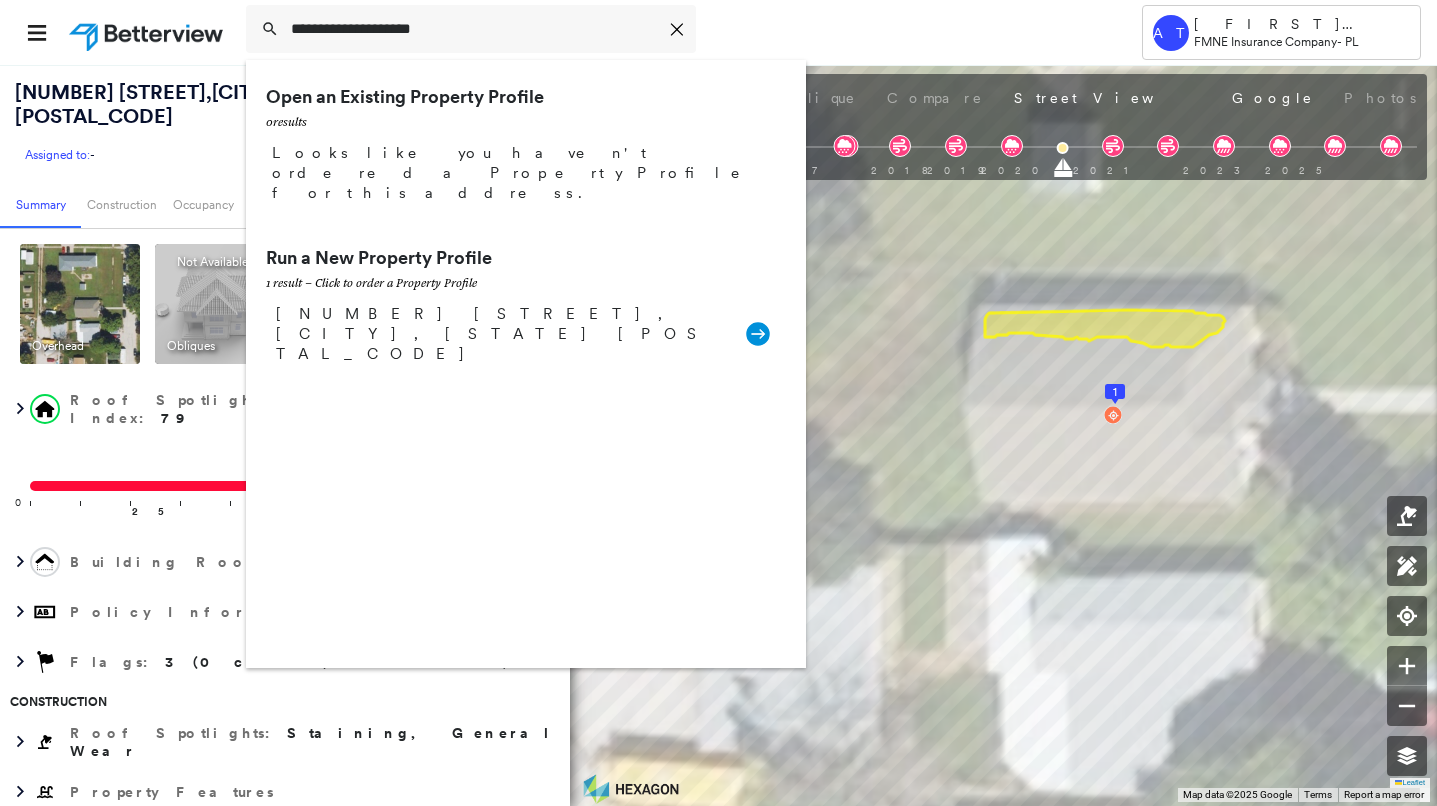 type 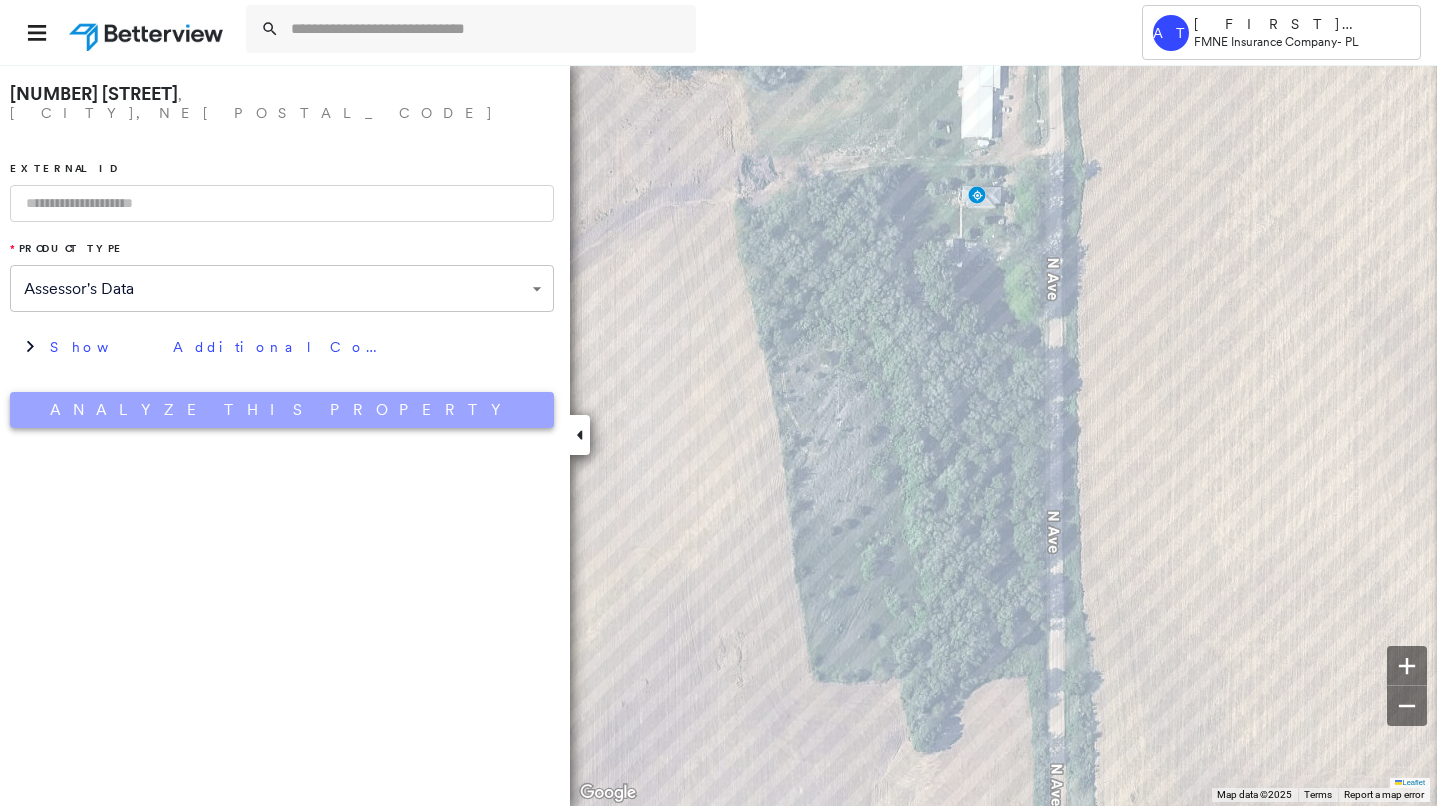 click on "Analyze This Property" at bounding box center (282, 410) 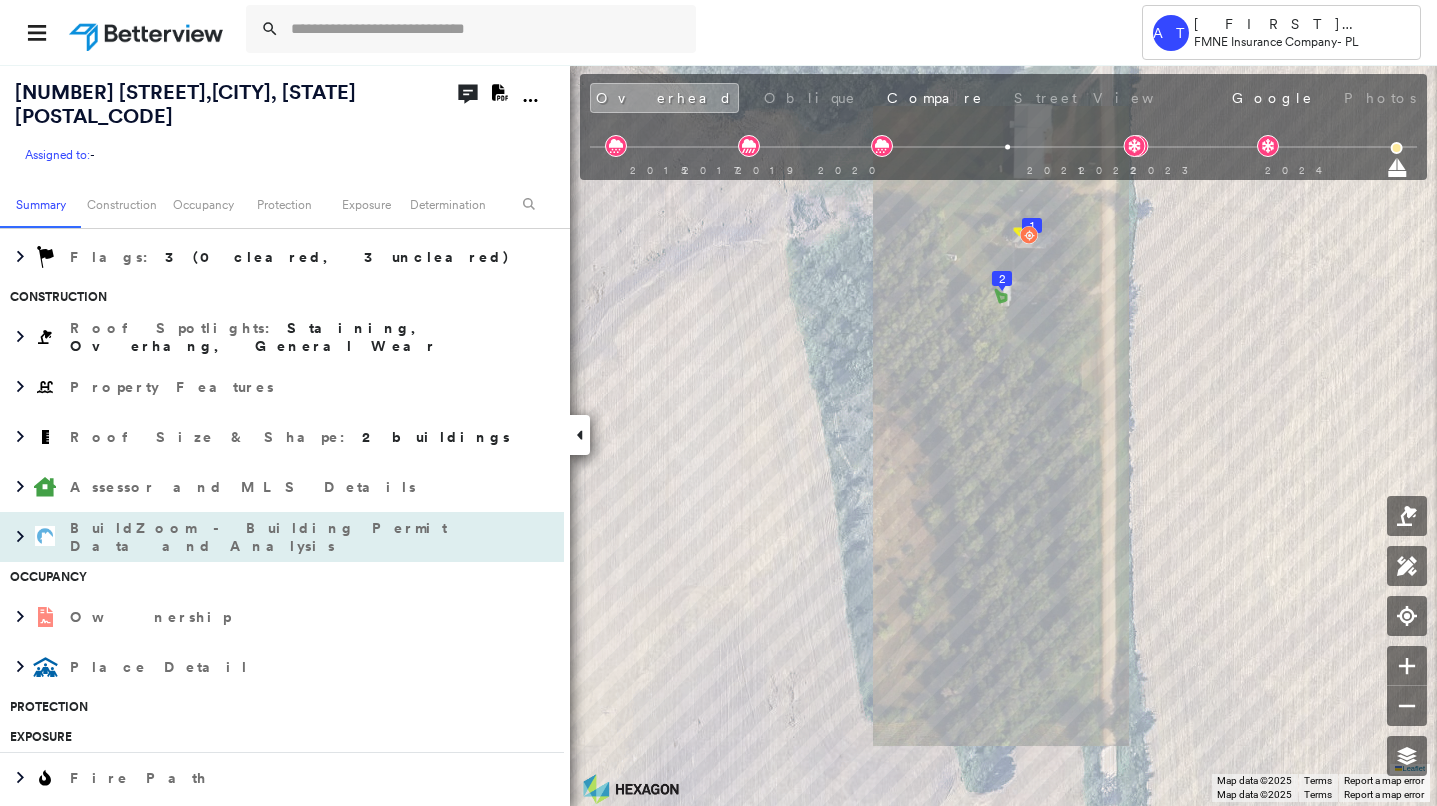 scroll, scrollTop: 500, scrollLeft: 0, axis: vertical 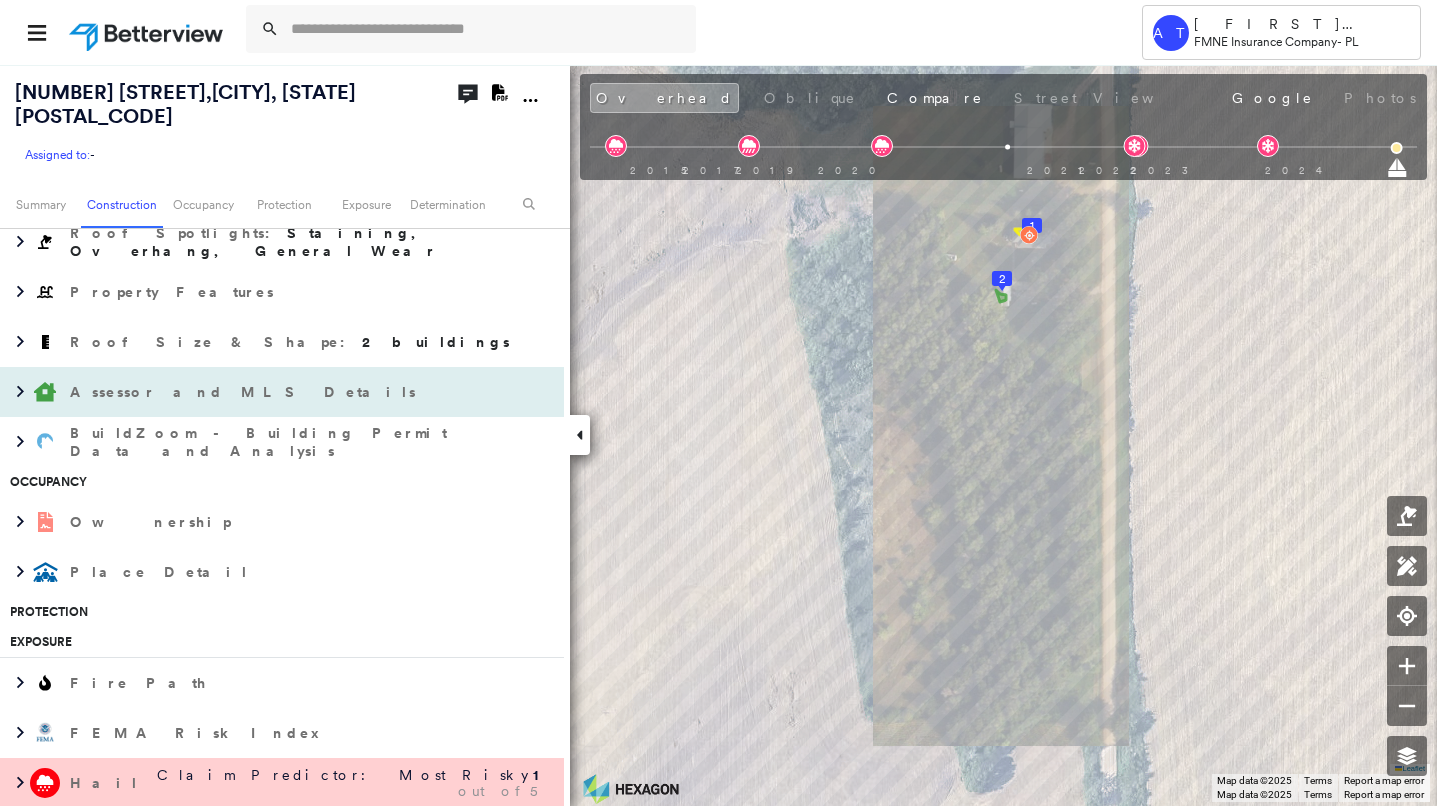 click on "Assessor and MLS Details" at bounding box center (245, 392) 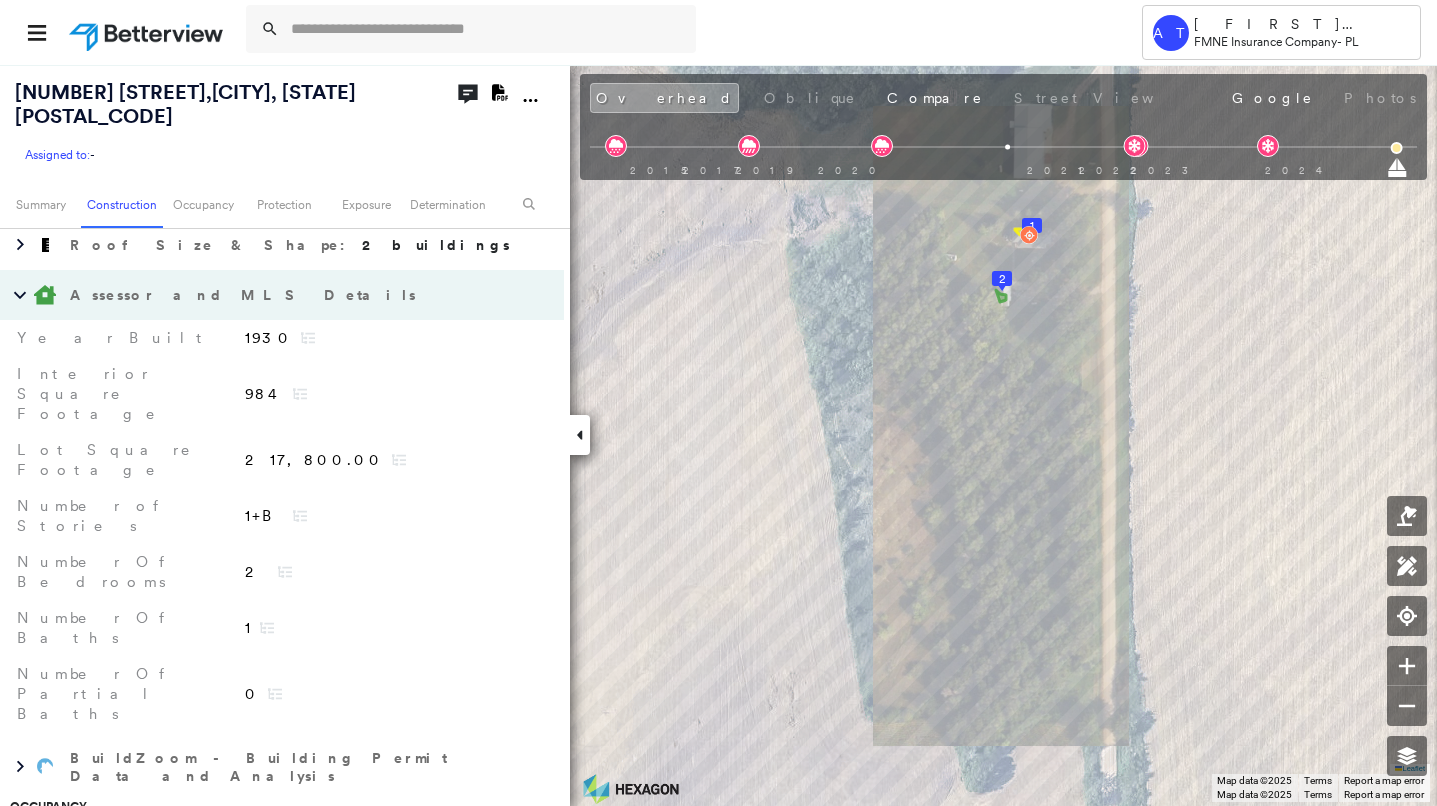 scroll, scrollTop: 600, scrollLeft: 0, axis: vertical 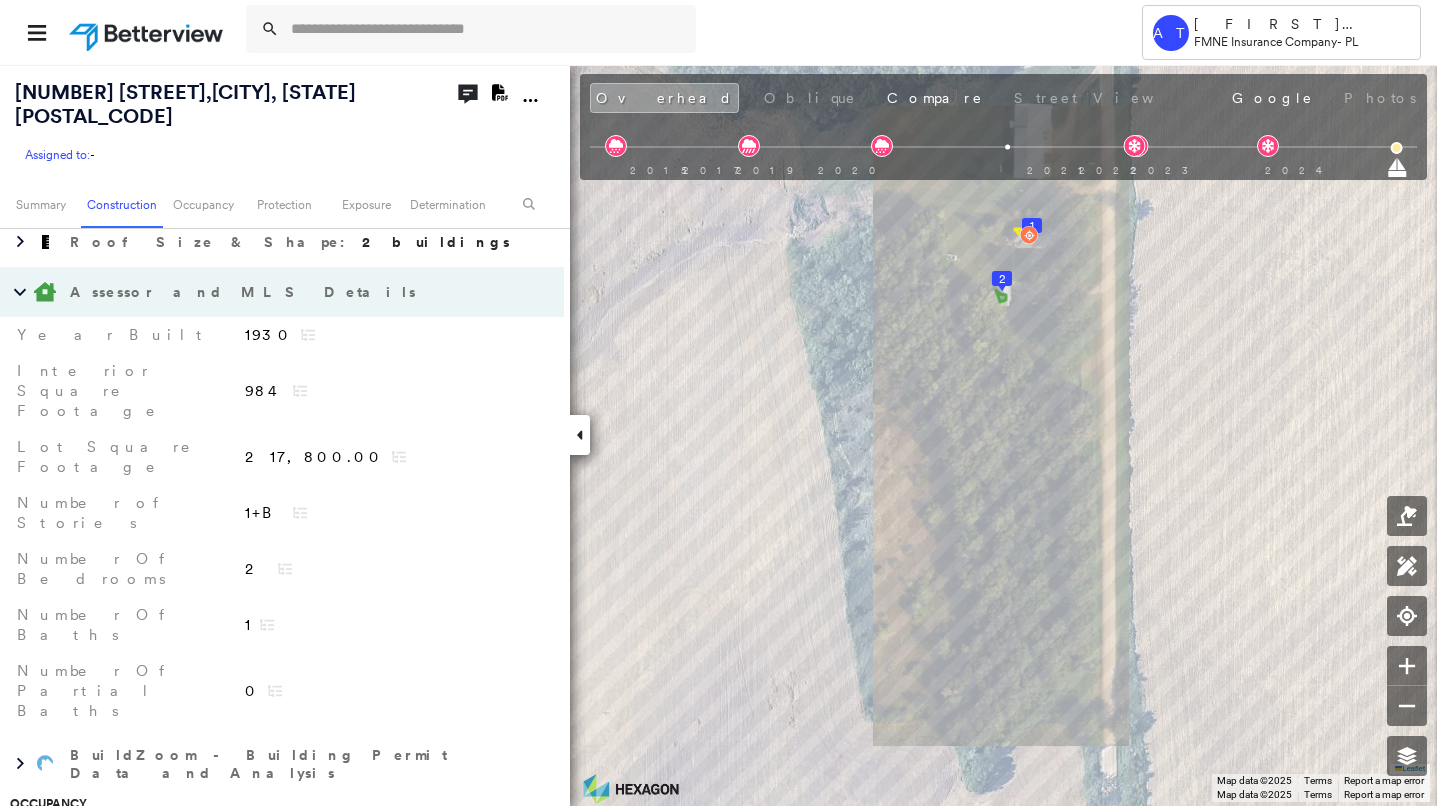 click on "Ownership" at bounding box center (152, 844) 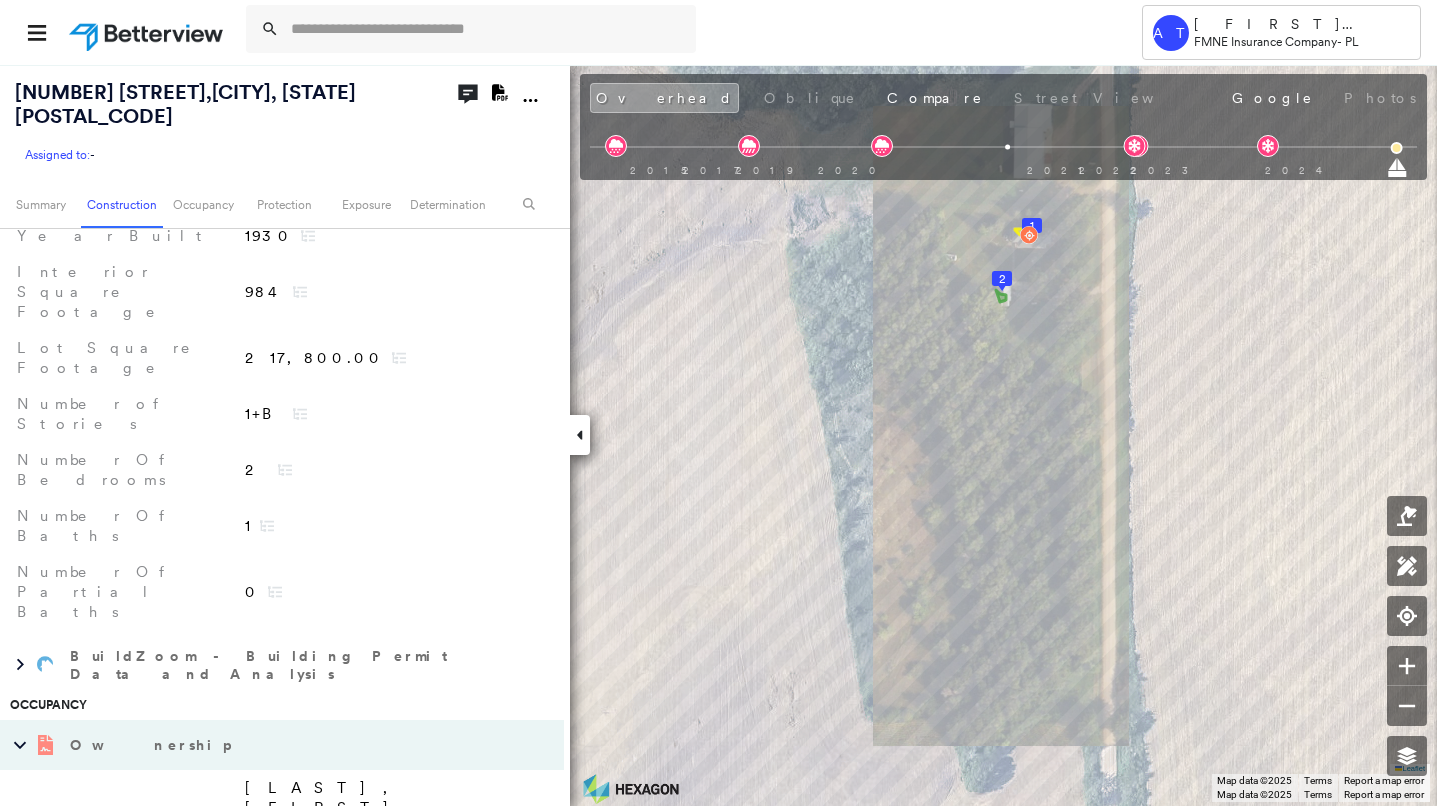 scroll, scrollTop: 700, scrollLeft: 0, axis: vertical 